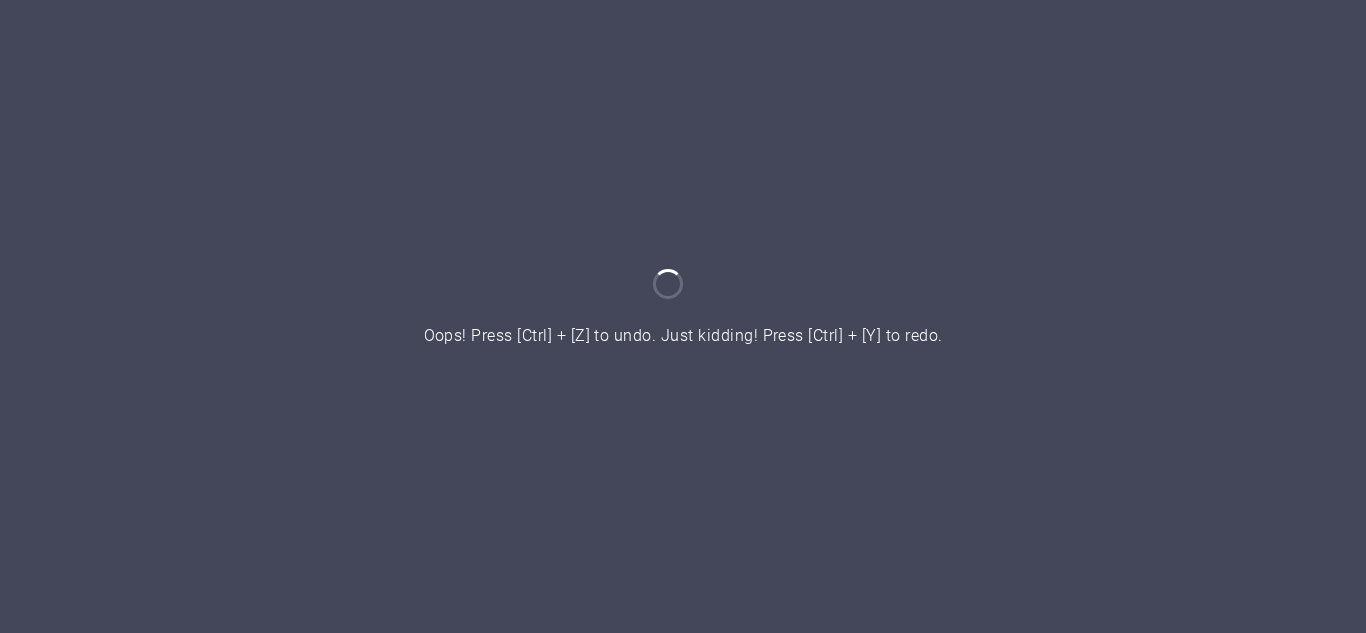 scroll, scrollTop: 0, scrollLeft: 0, axis: both 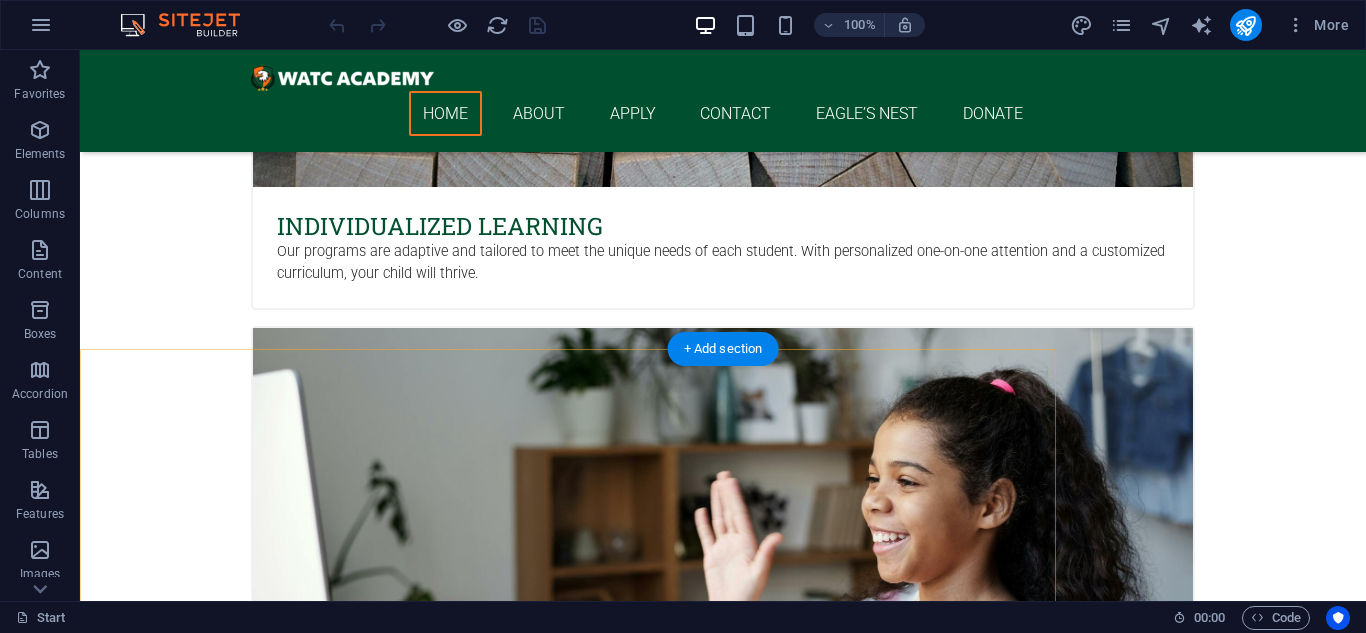 drag, startPoint x: 631, startPoint y: 319, endPoint x: 304, endPoint y: 325, distance: 327.05505 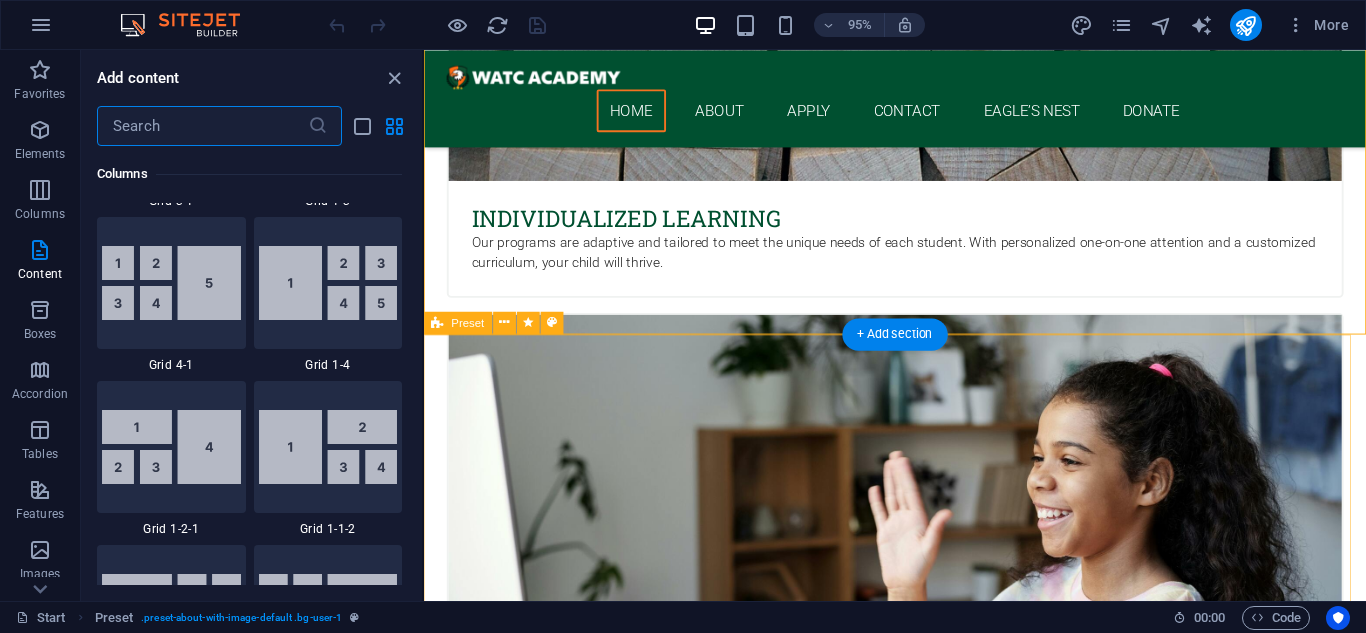 scroll, scrollTop: 1975, scrollLeft: 0, axis: vertical 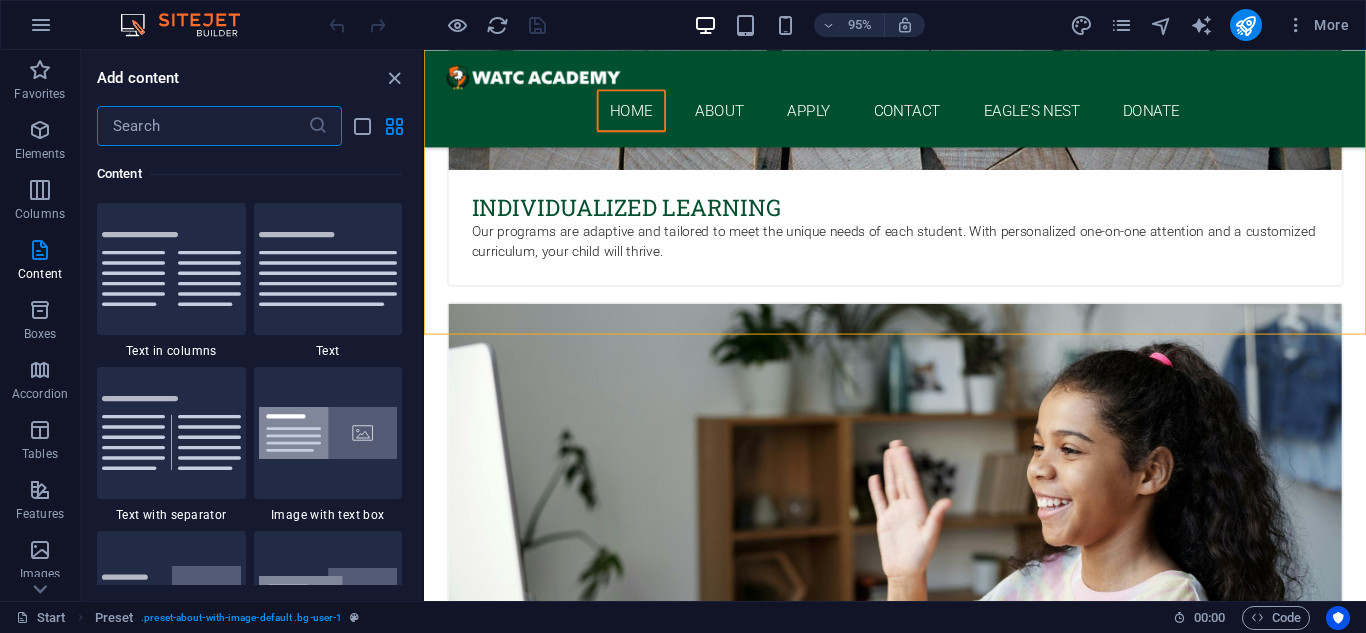 click at bounding box center (202, 126) 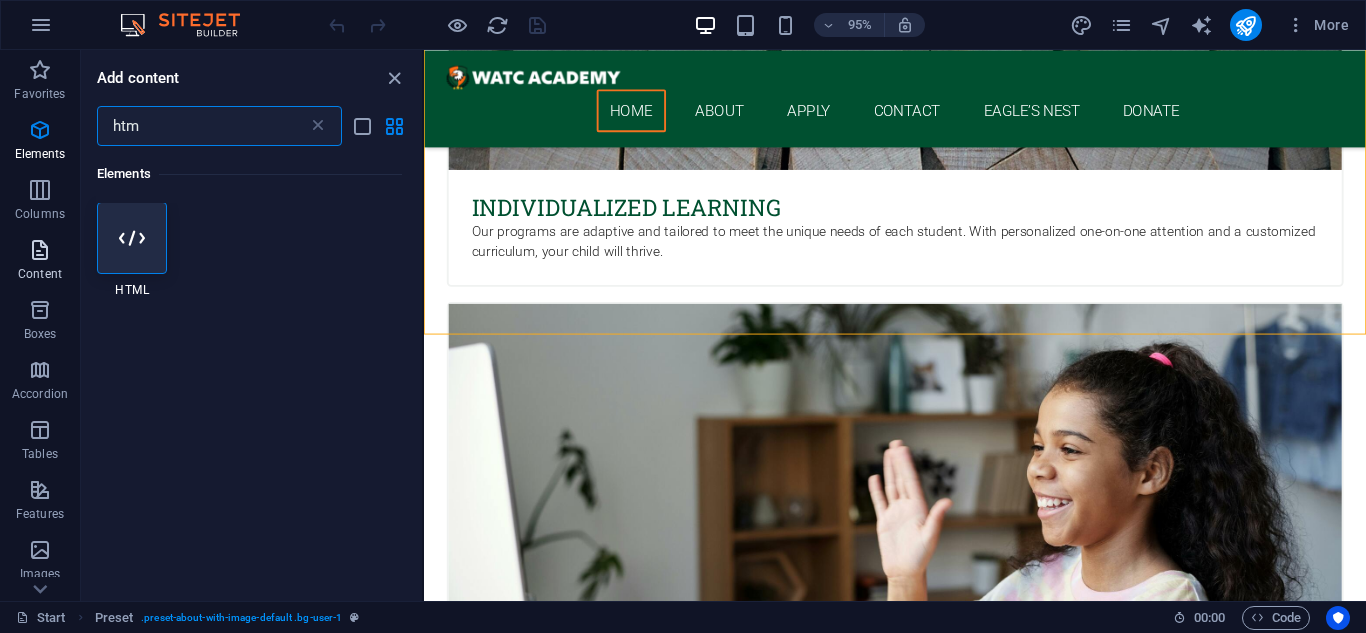 scroll, scrollTop: 0, scrollLeft: 0, axis: both 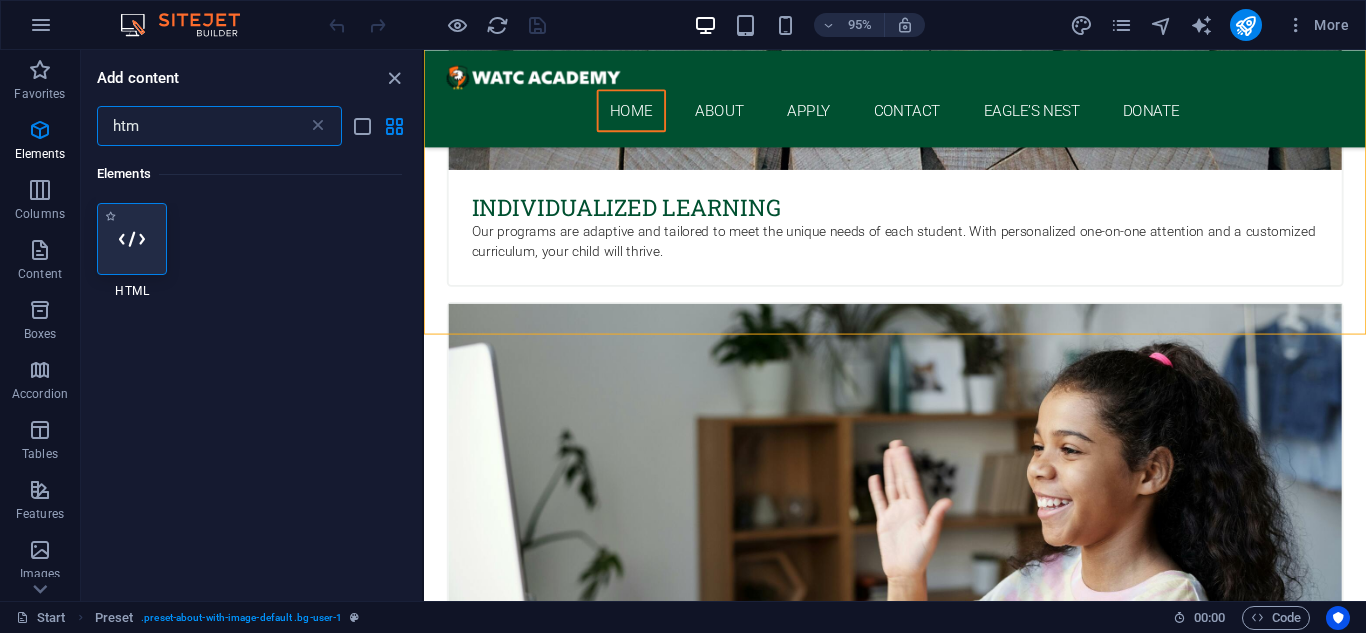 type on "htm" 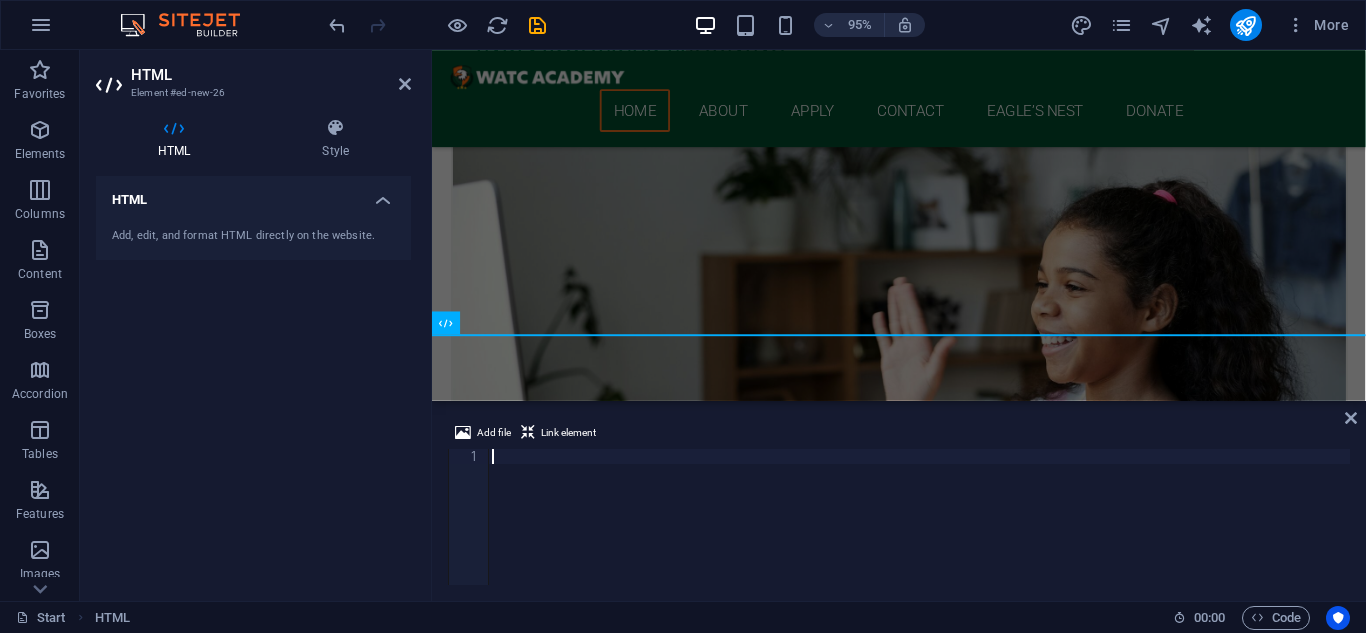 paste 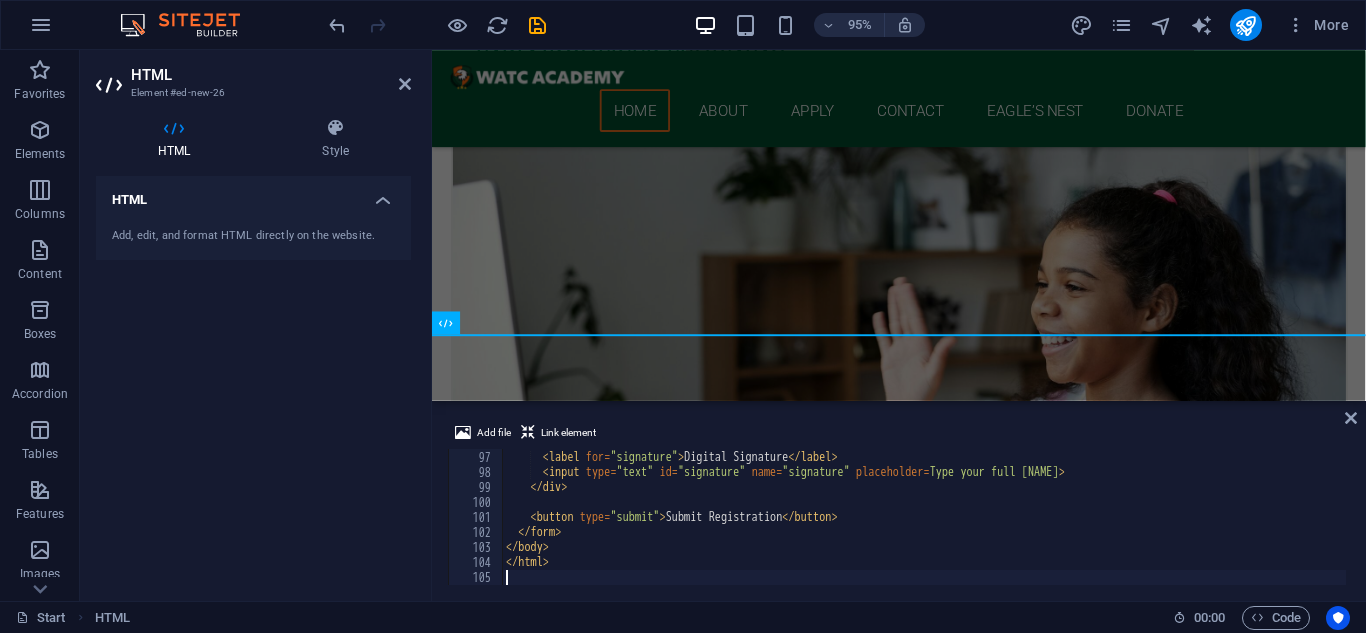 scroll, scrollTop: 1439, scrollLeft: 0, axis: vertical 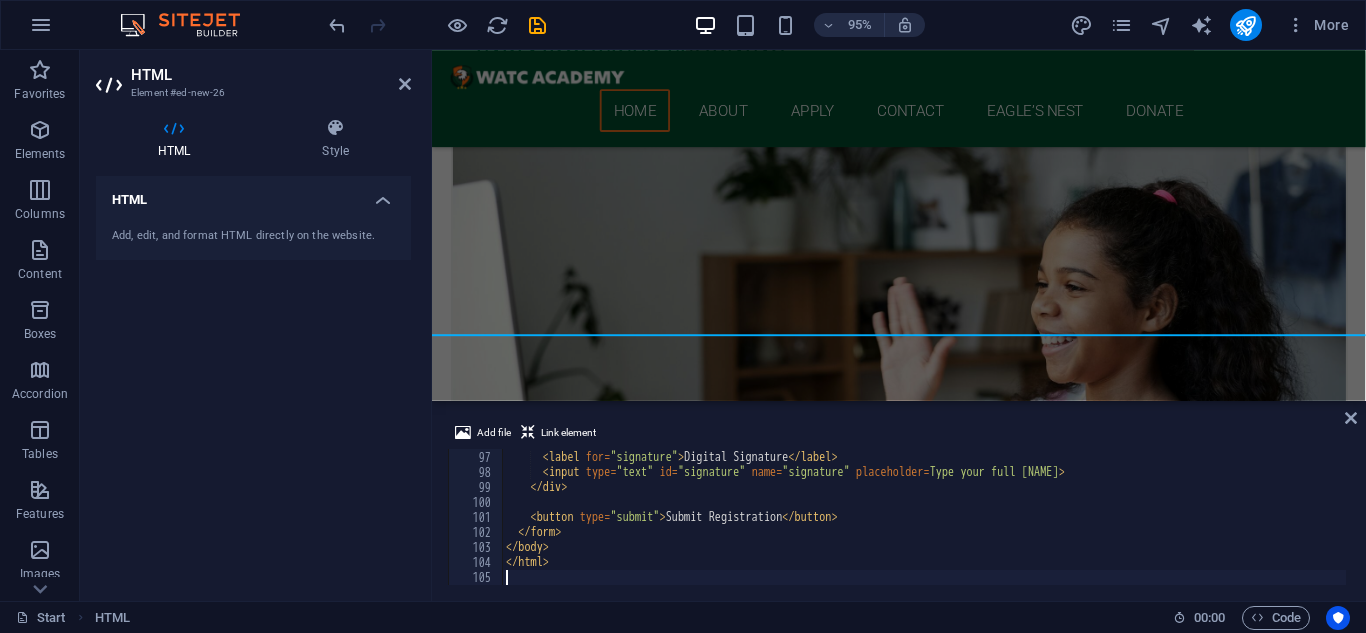 select 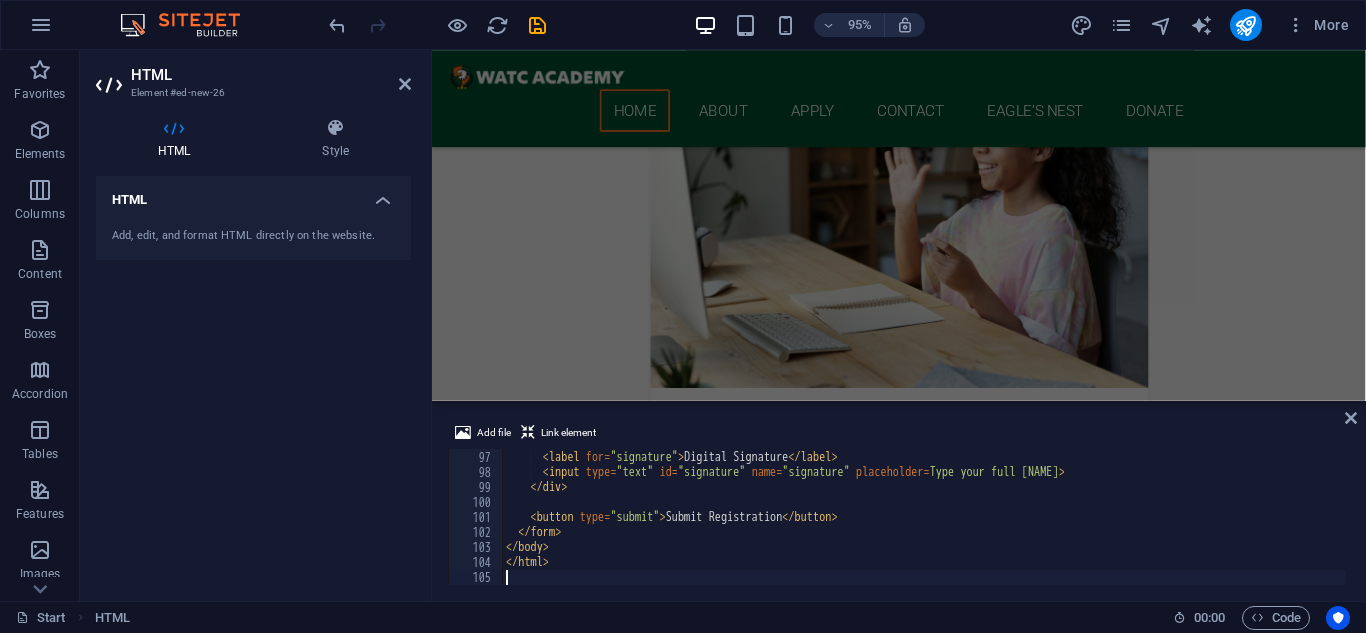type 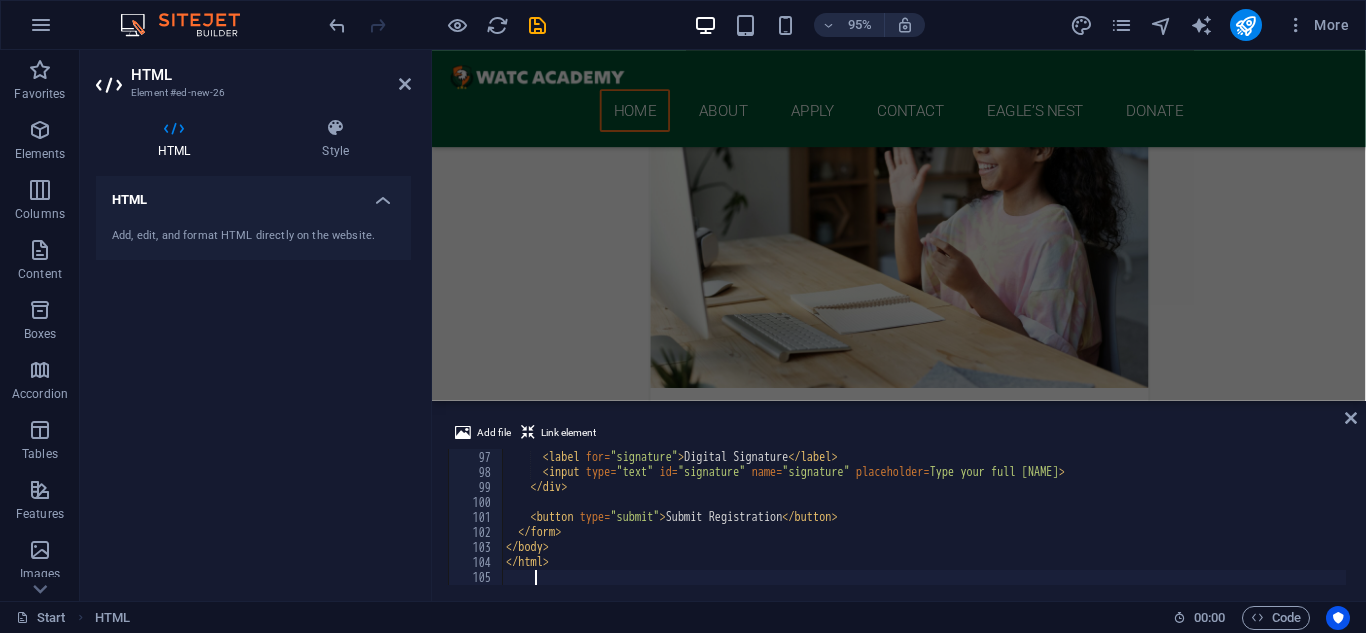 select 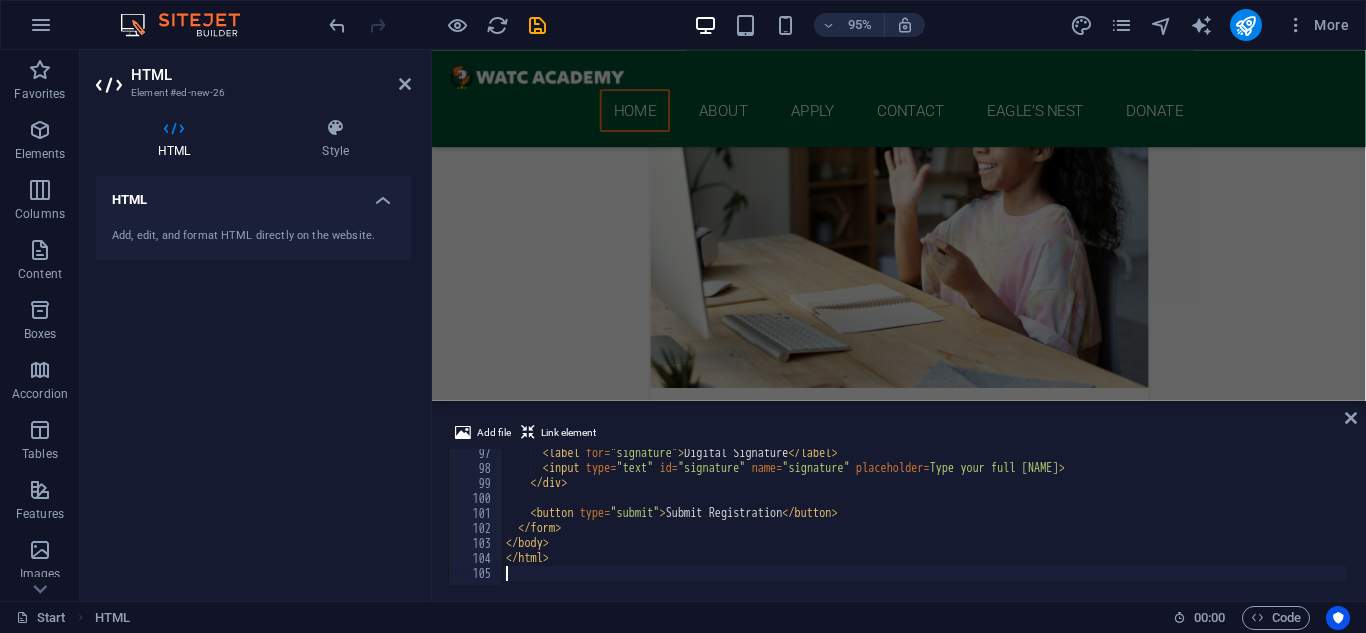 scroll, scrollTop: 1443, scrollLeft: 0, axis: vertical 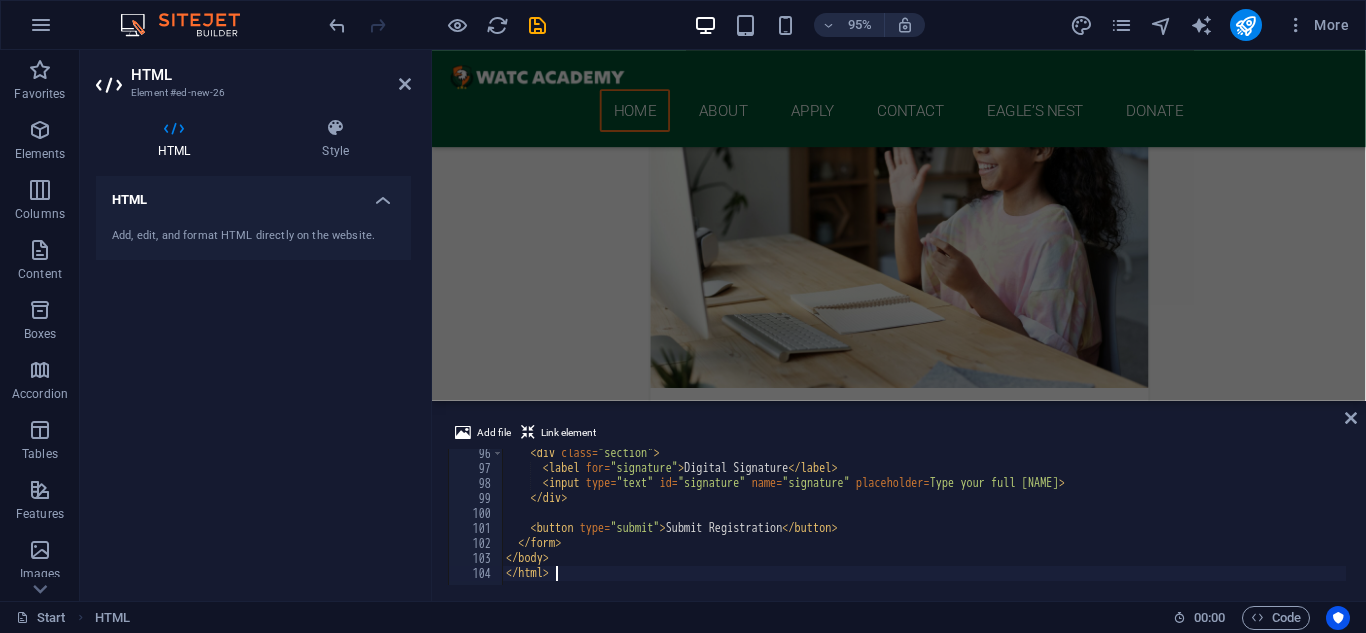 select 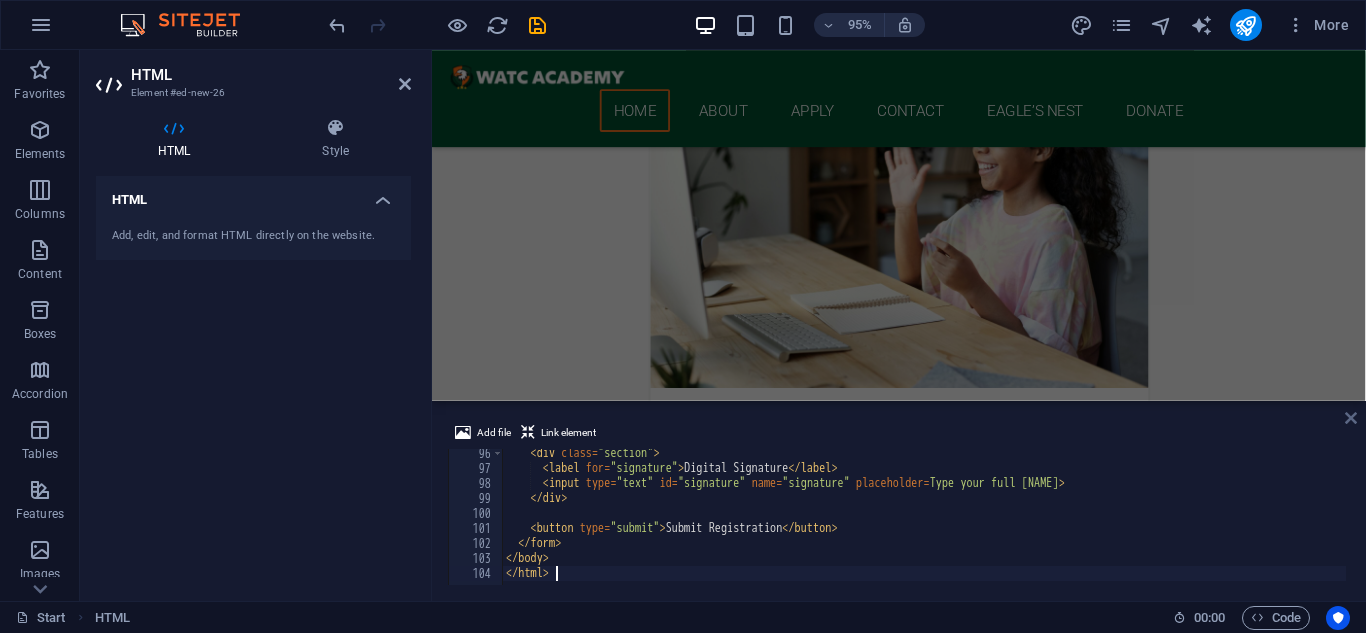 click at bounding box center (1351, 418) 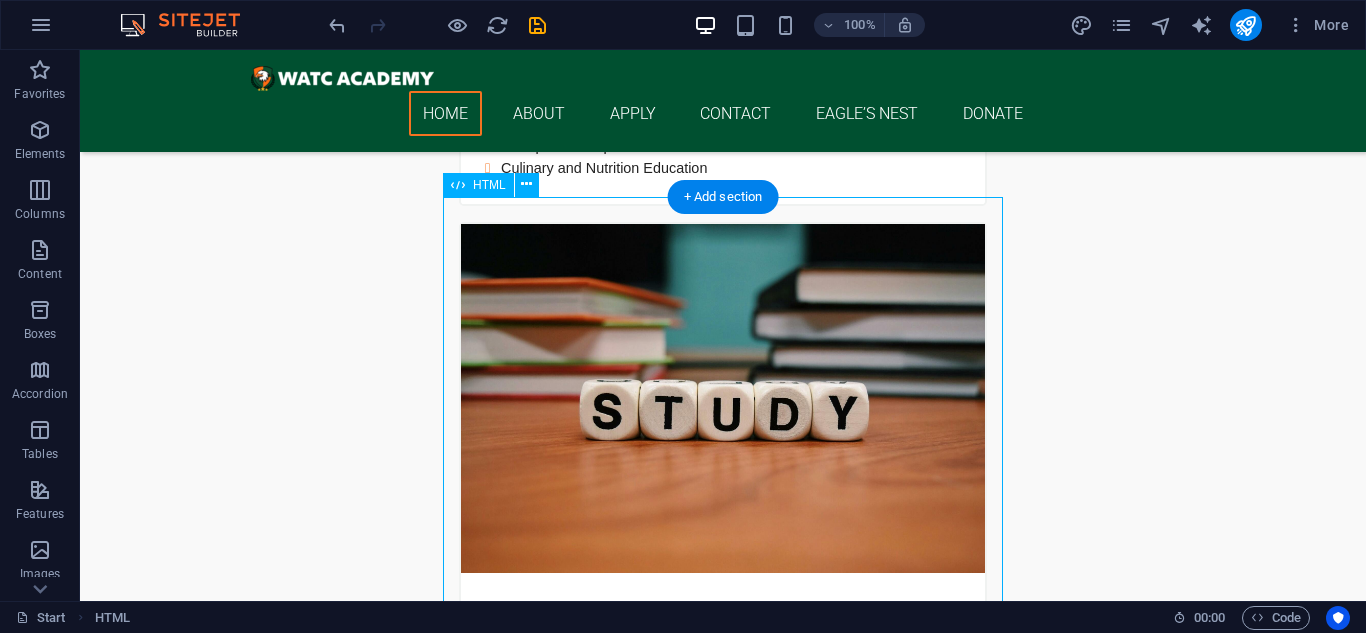 scroll, scrollTop: 2627, scrollLeft: 0, axis: vertical 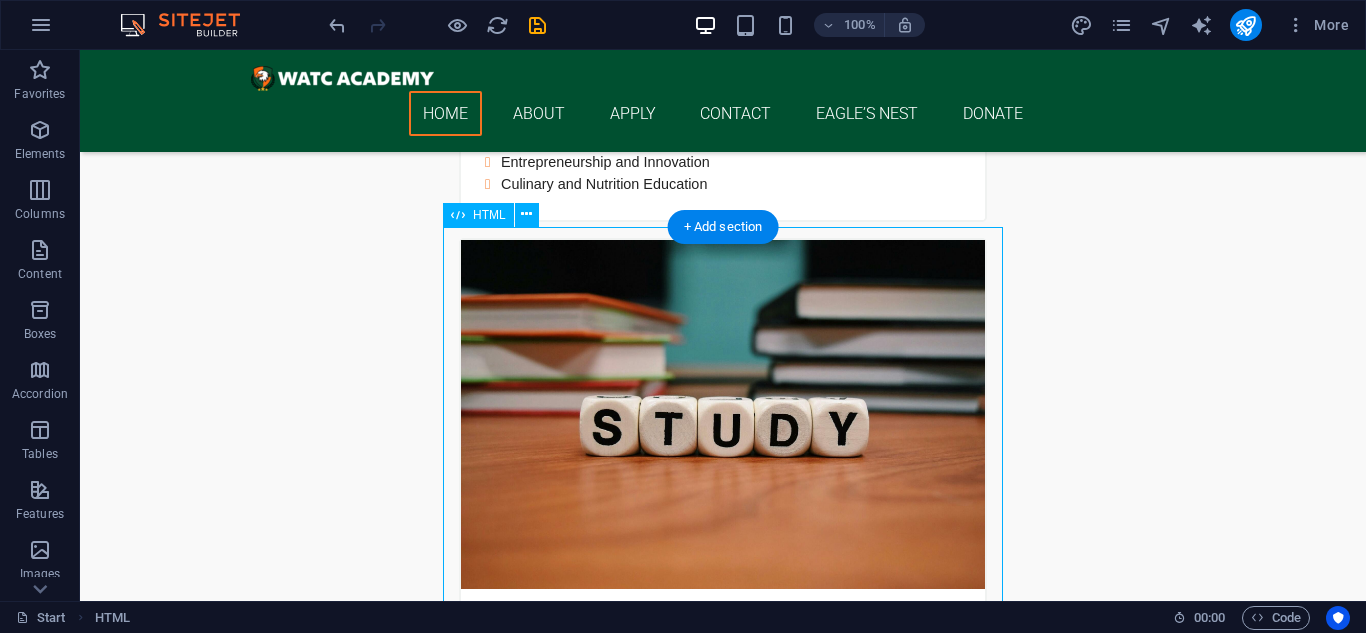 click on "Volunteer Registration Form
Volunteer Registration Form
Full Name *
Email Address *
Phone Number *
Mailing Address
Age (optional)
Availability
Days Available
Monday
Tuesday
Wednesday
Thursday
Friday
Saturday
Sunday
Preferred Time Slots
Interests & Skills
Areas You’d Like to Help With
Relevant Skills or Experience
Emergency Contact
Contact Name *
Contact Phone *
Relationship to You
Digital Signature
Submit Registration" at bounding box center [723, 3594] 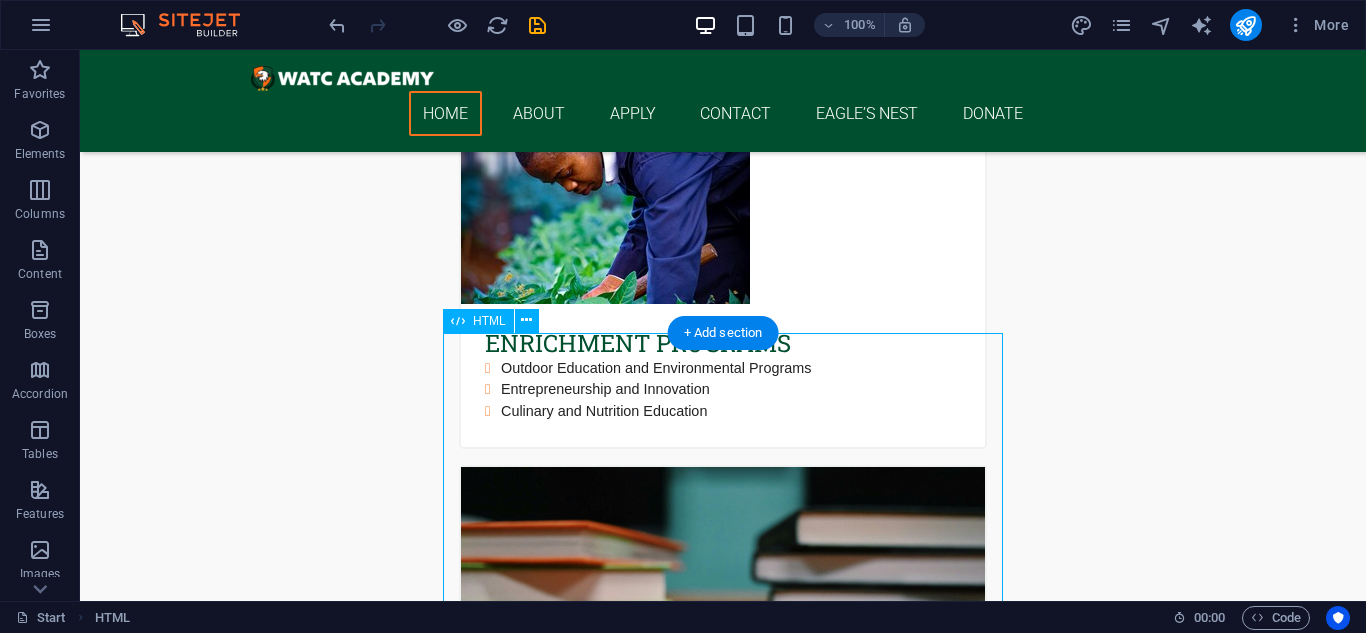 scroll, scrollTop: 2586, scrollLeft: 0, axis: vertical 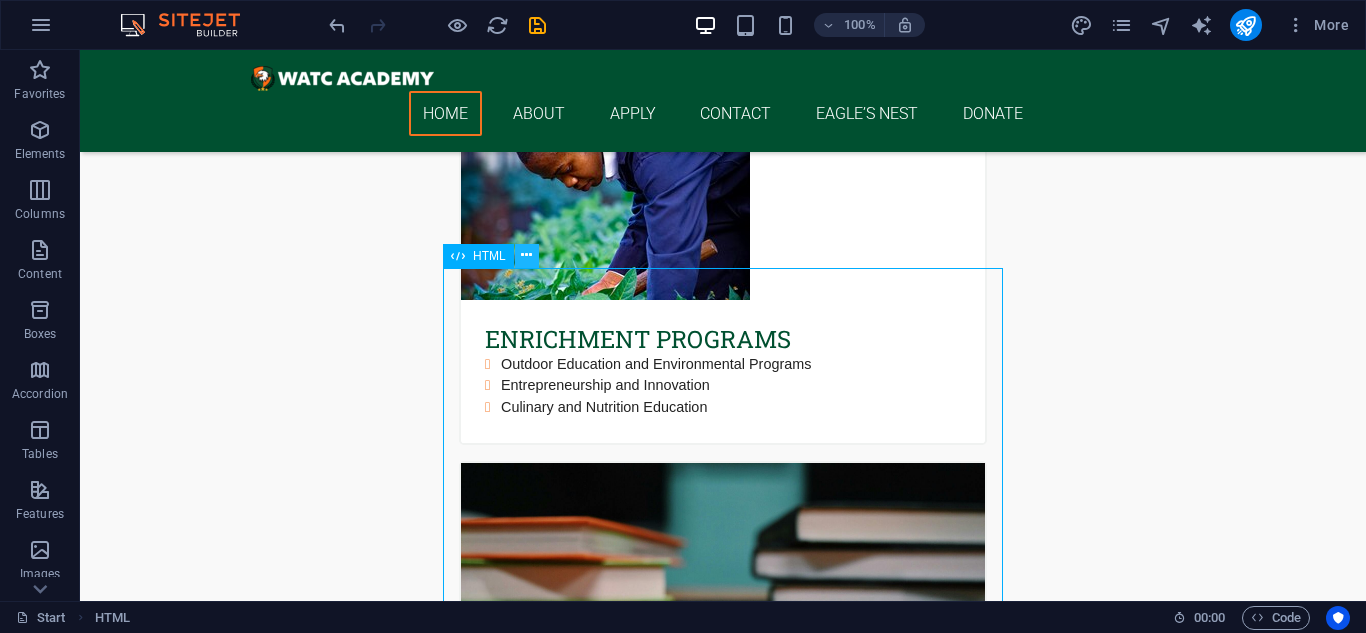 click at bounding box center [526, 255] 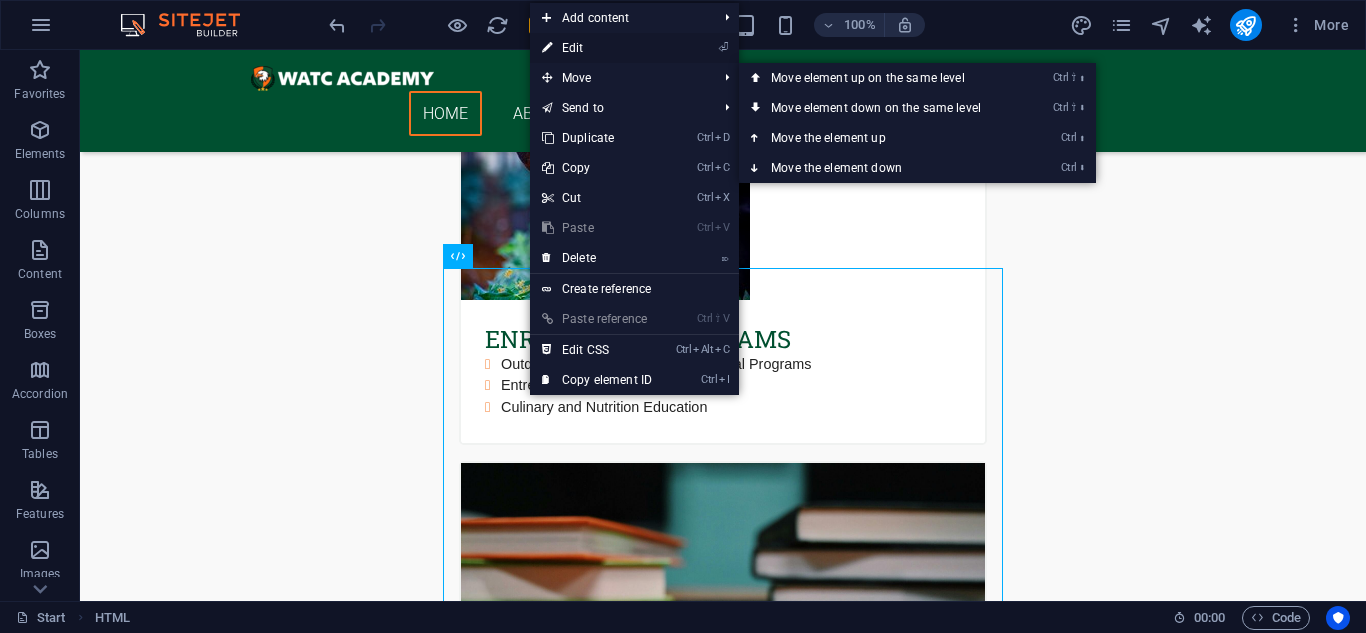 click on "⏎  Edit" at bounding box center [597, 48] 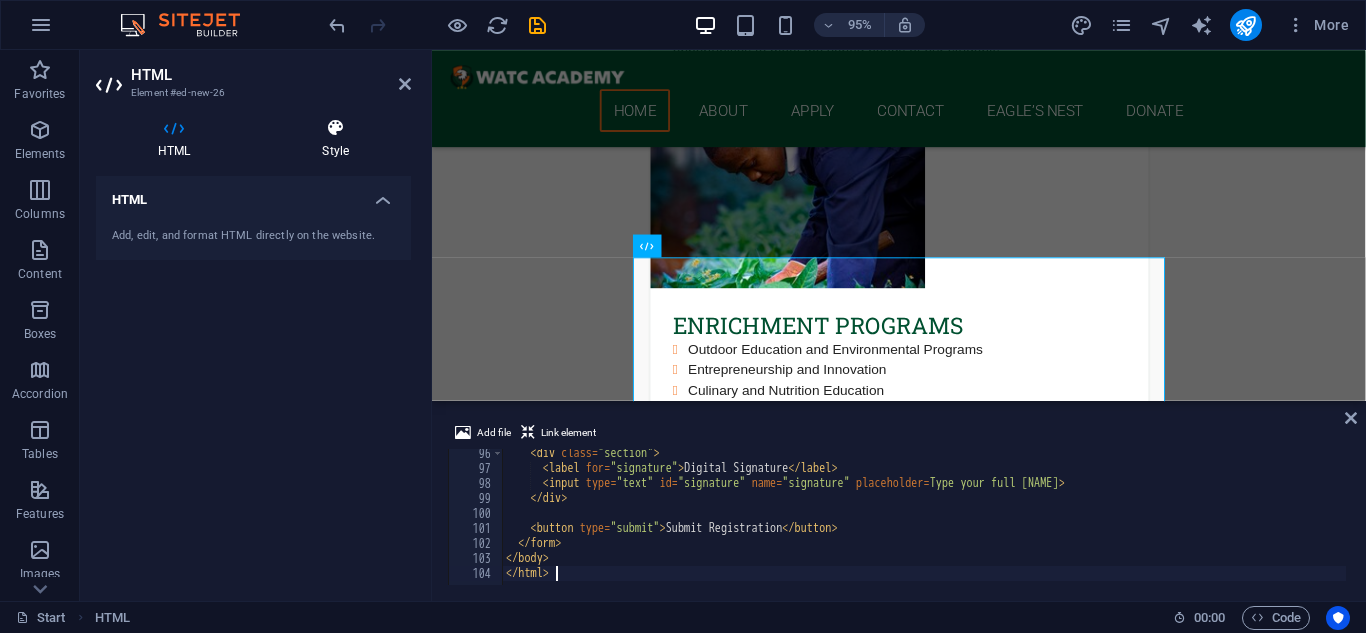 click on "Style" at bounding box center (335, 139) 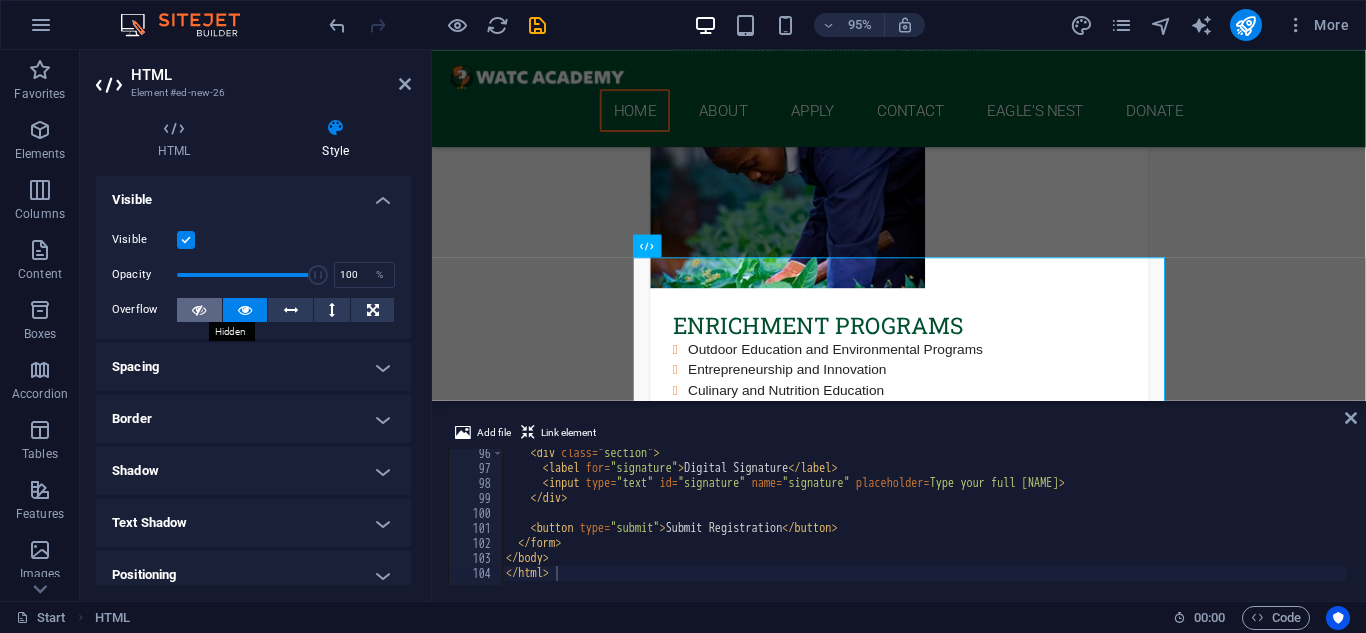 click at bounding box center [199, 310] 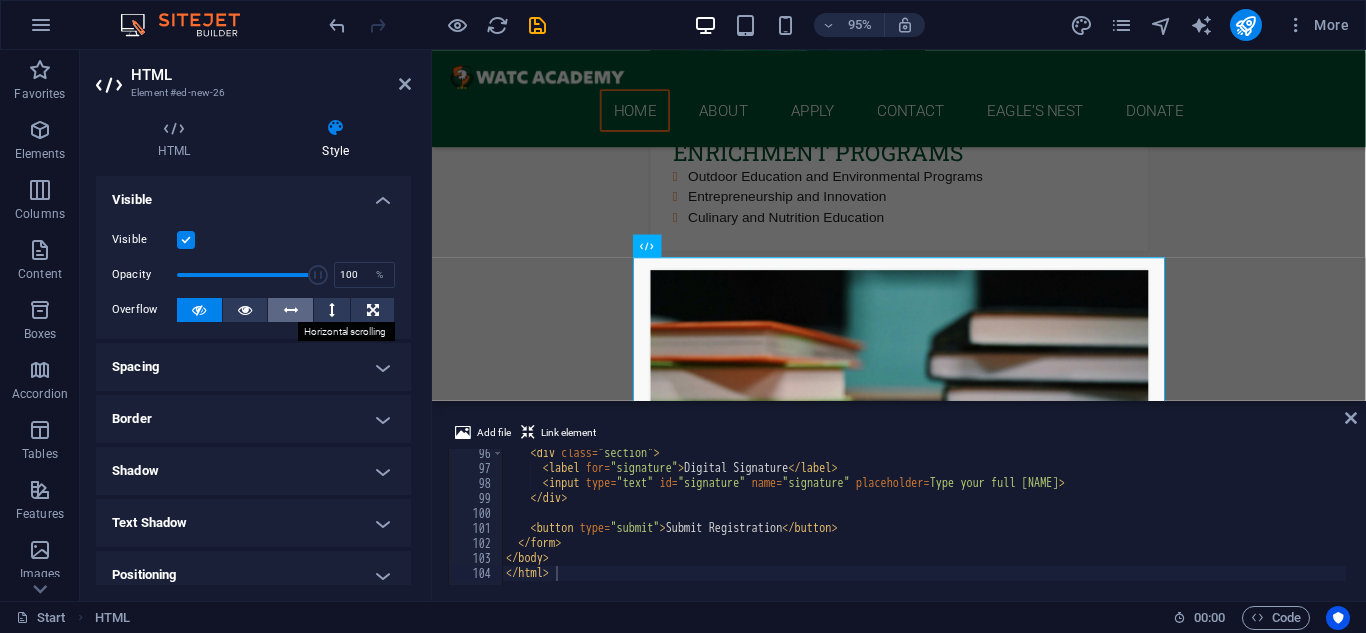 click at bounding box center (291, 310) 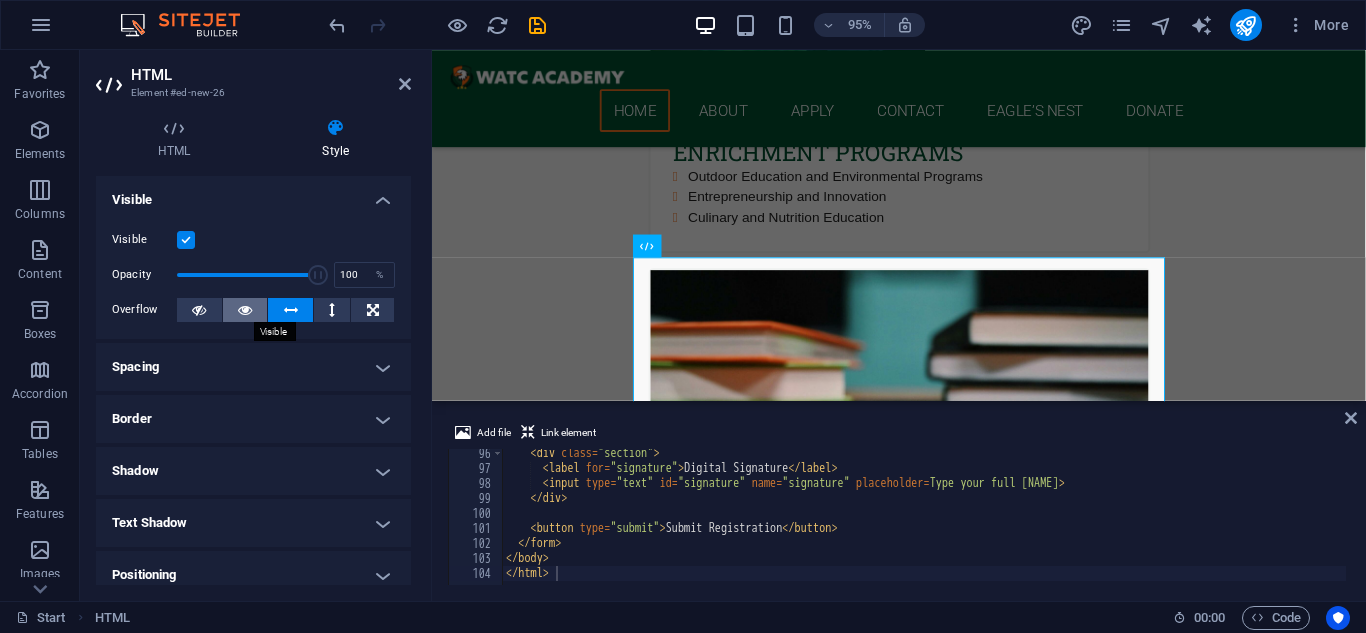 click at bounding box center [245, 310] 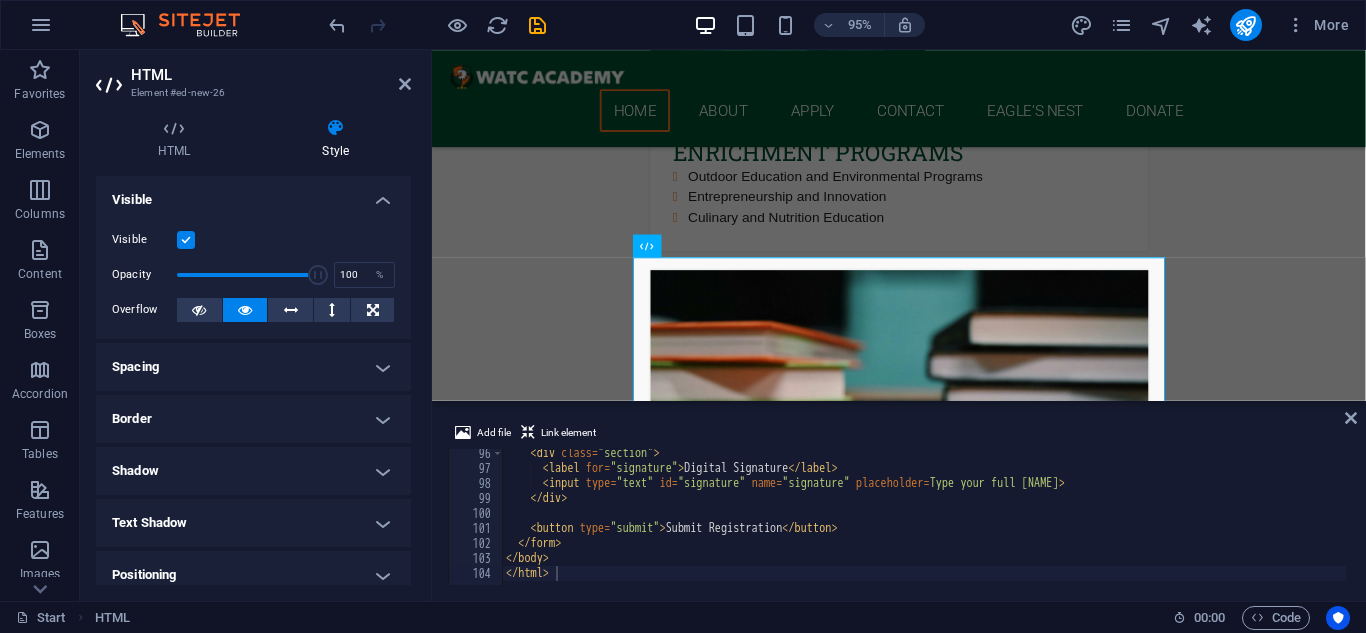 click on "Spacing" at bounding box center [253, 367] 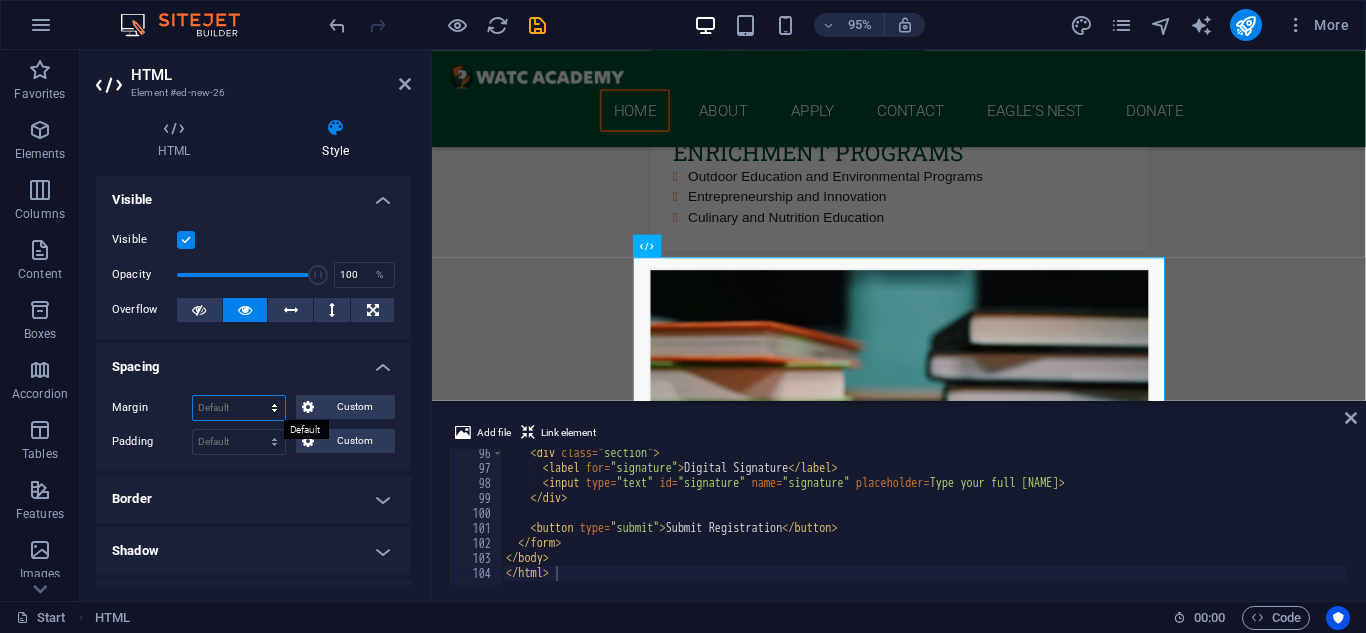click on "Default auto px % rem vw vh Custom" at bounding box center [239, 408] 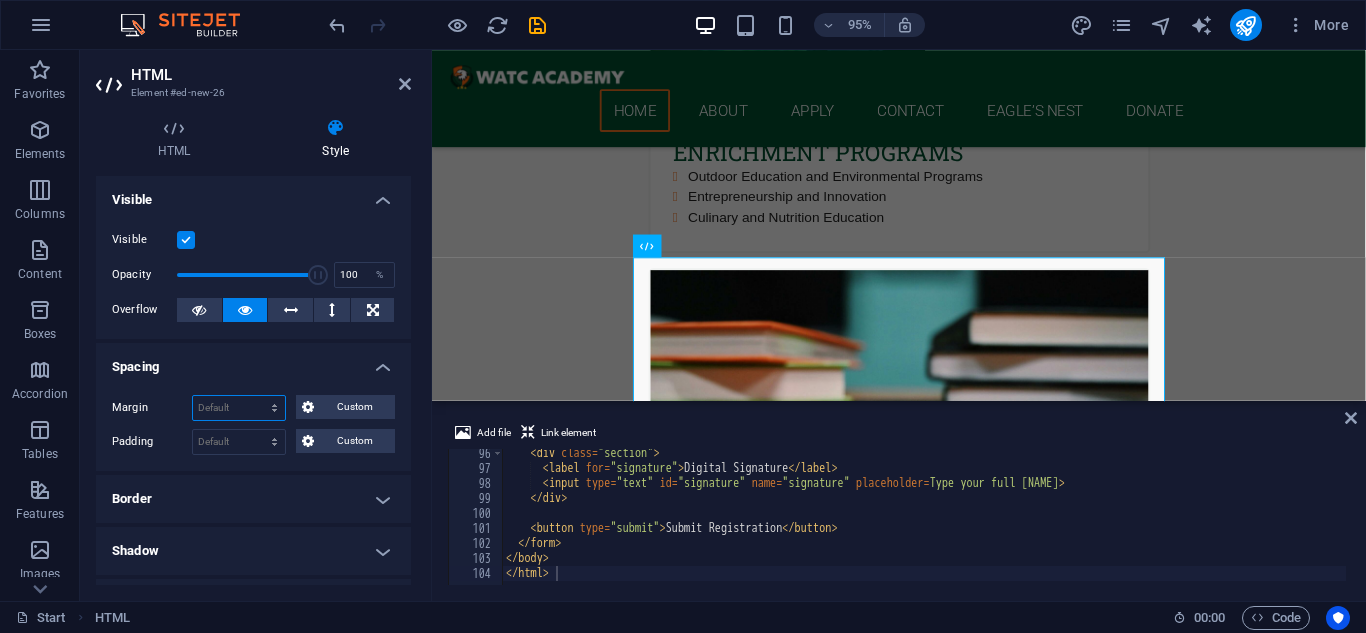 select on "px" 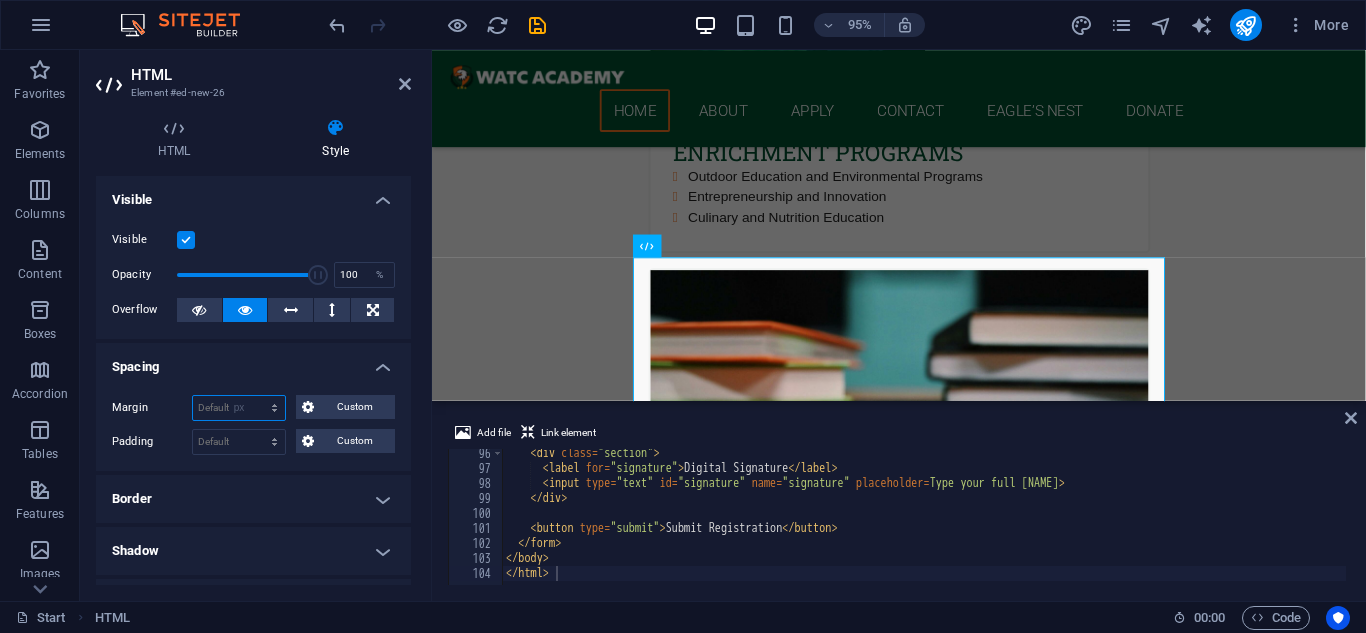 click on "Default auto px % rem vw vh Custom" at bounding box center [239, 408] 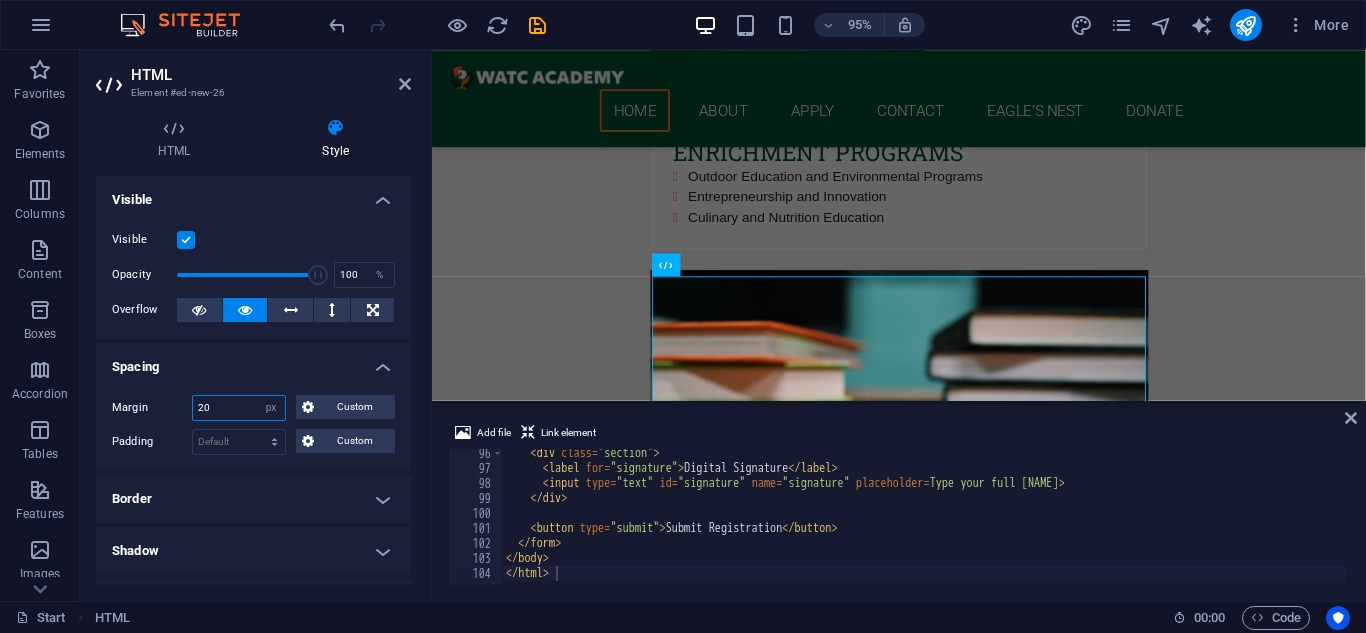 type on "20" 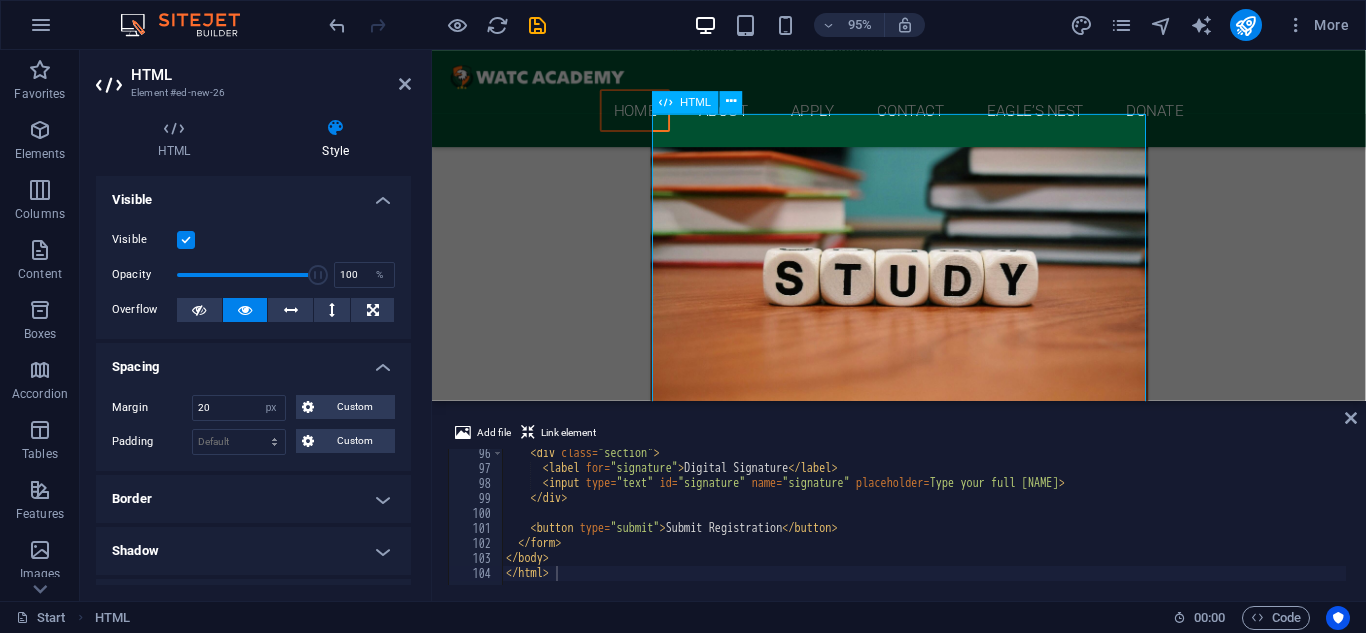 scroll, scrollTop: 2789, scrollLeft: 0, axis: vertical 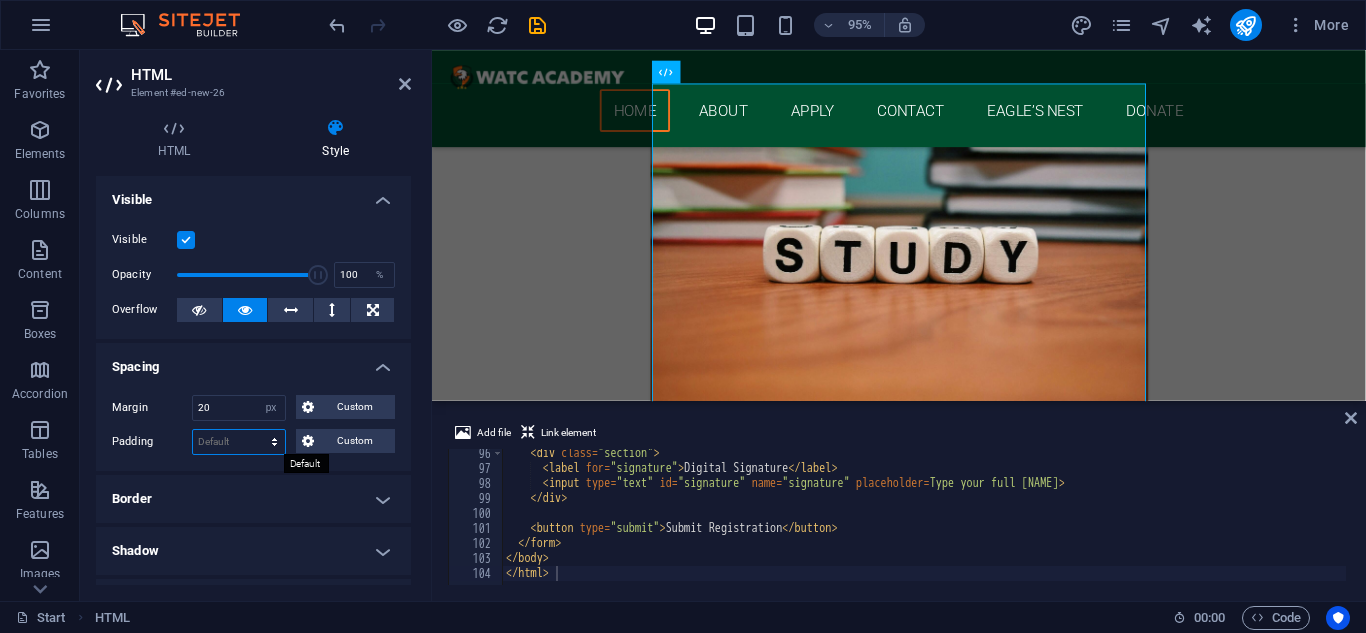 click on "Default px rem % vh vw Custom" at bounding box center (239, 442) 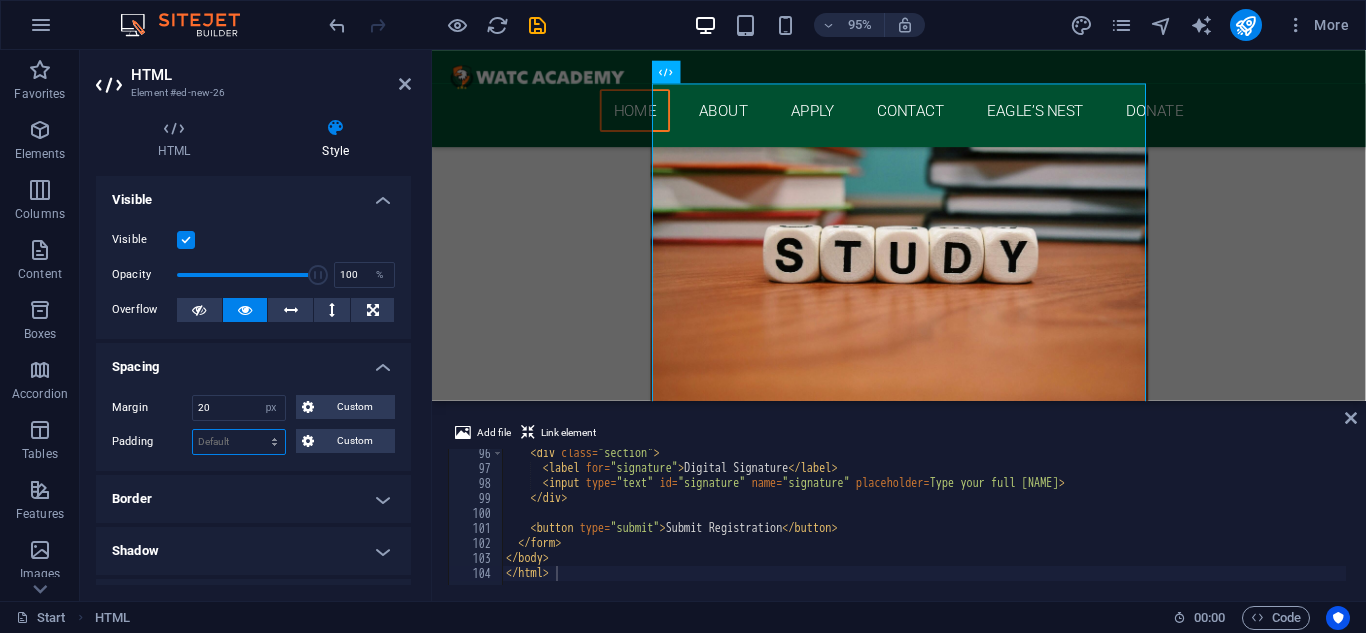 select on "px" 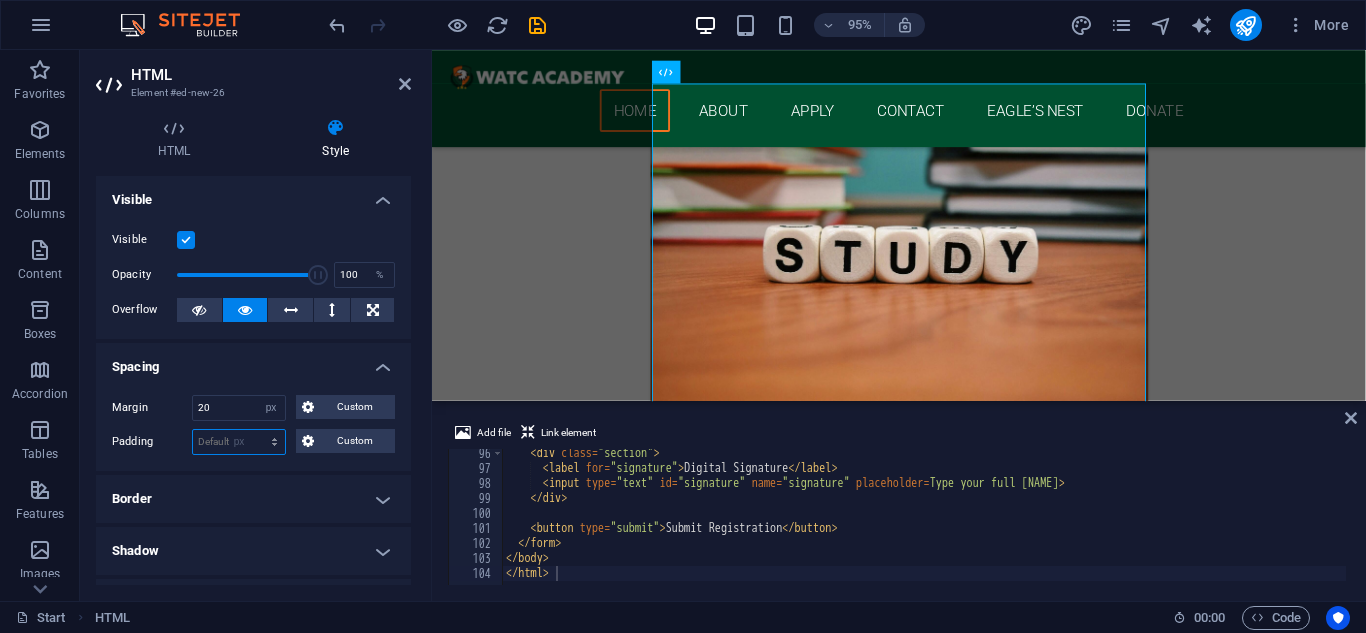 click on "Default px rem % vh vw Custom" at bounding box center [239, 442] 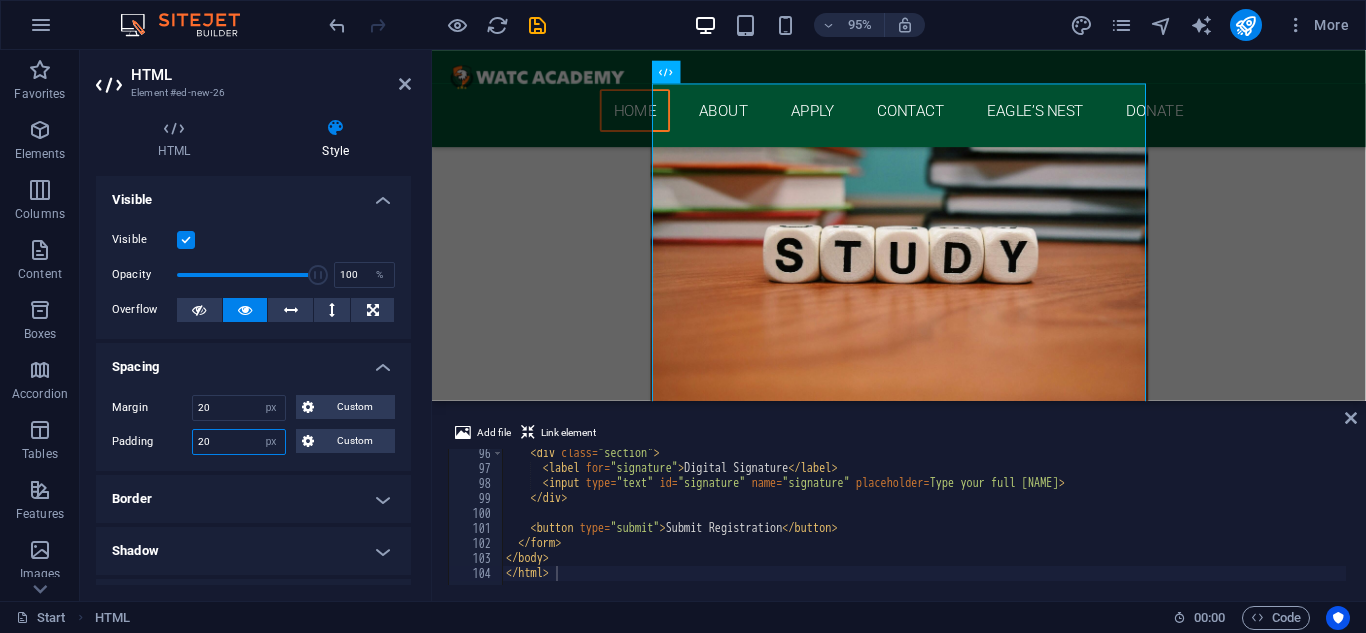 type on "20" 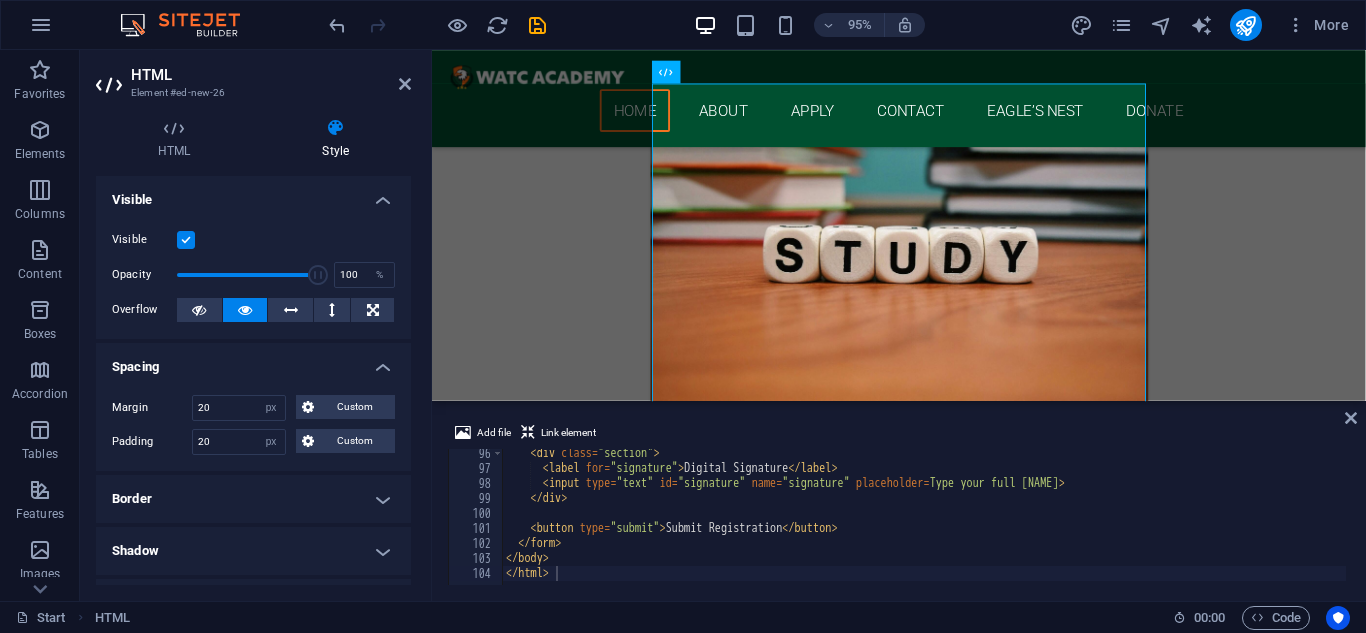 click on "Visible" at bounding box center [253, 194] 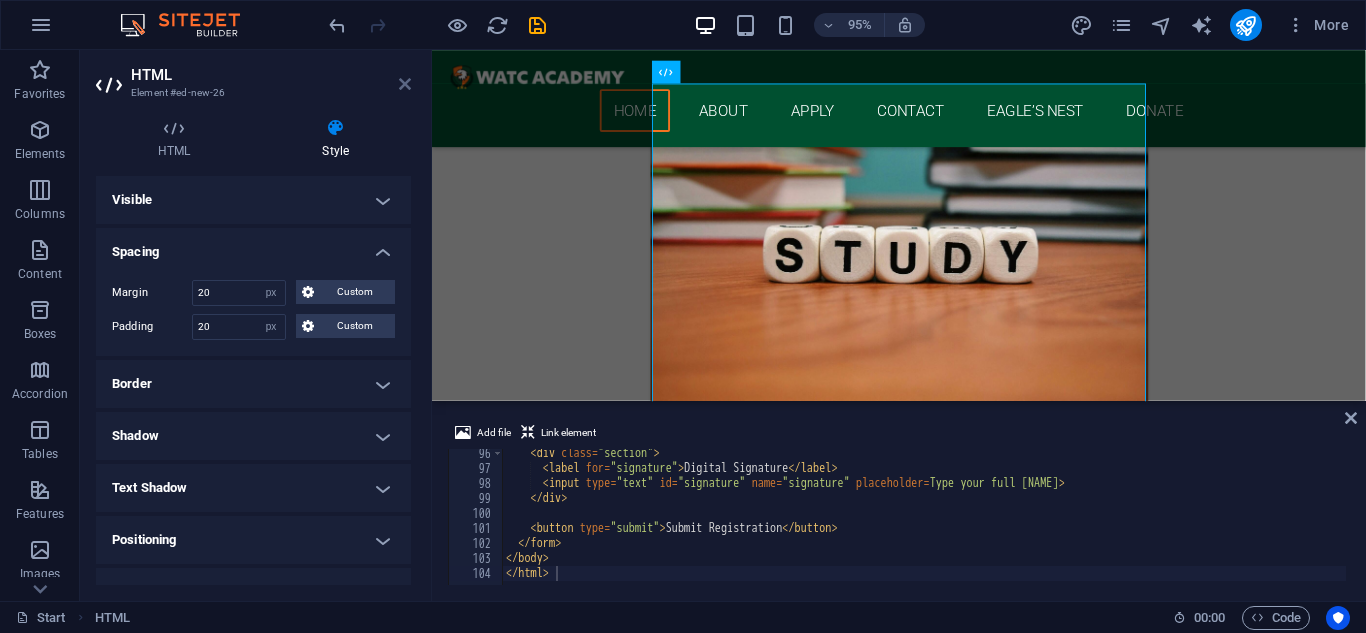 click at bounding box center (405, 84) 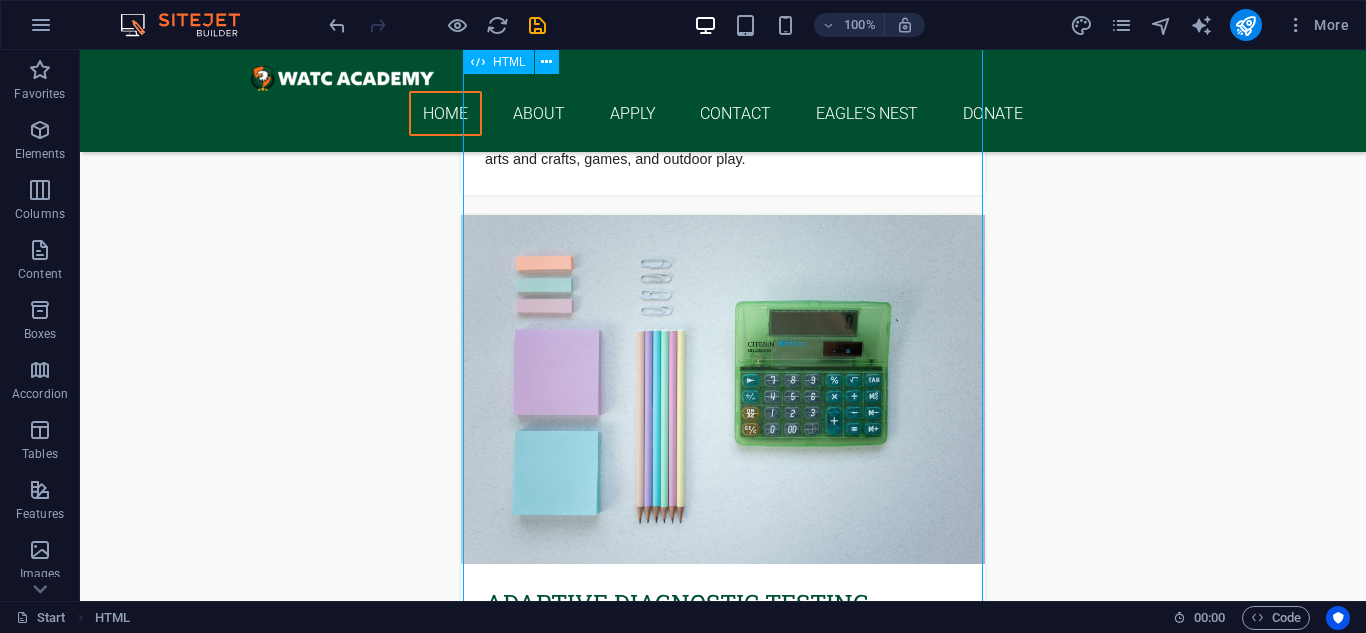 scroll, scrollTop: 3362, scrollLeft: 0, axis: vertical 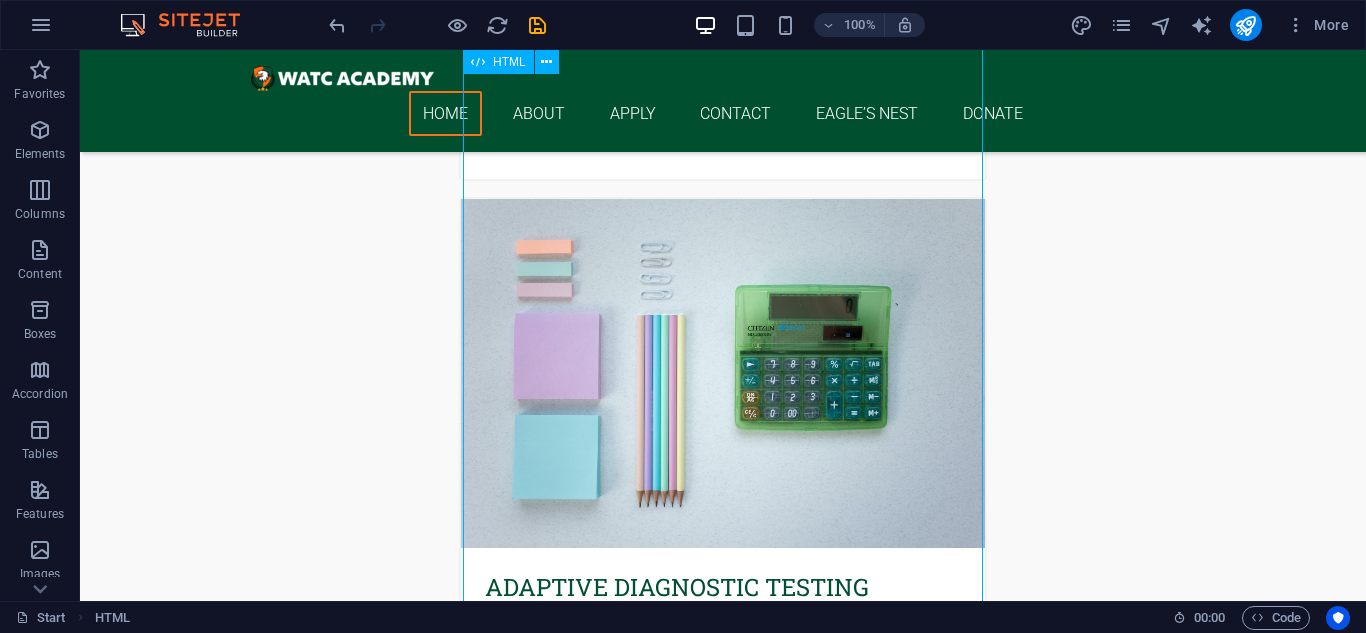 click on "Volunteer Registration Form
Volunteer Registration Form
Full Name *
Email Address *
Phone Number *
Mailing Address
Age (optional)
Availability
Days Available
Monday
Tuesday
Wednesday
Thursday
Friday
Saturday
Sunday
Preferred Time Slots
Interests & Skills
Areas You’d Like to Help With
Relevant Skills or Experience
Emergency Contact
Contact Name *
Contact Phone *
Relationship to You
Digital Signature
Submit Registration" at bounding box center [723, 3081] 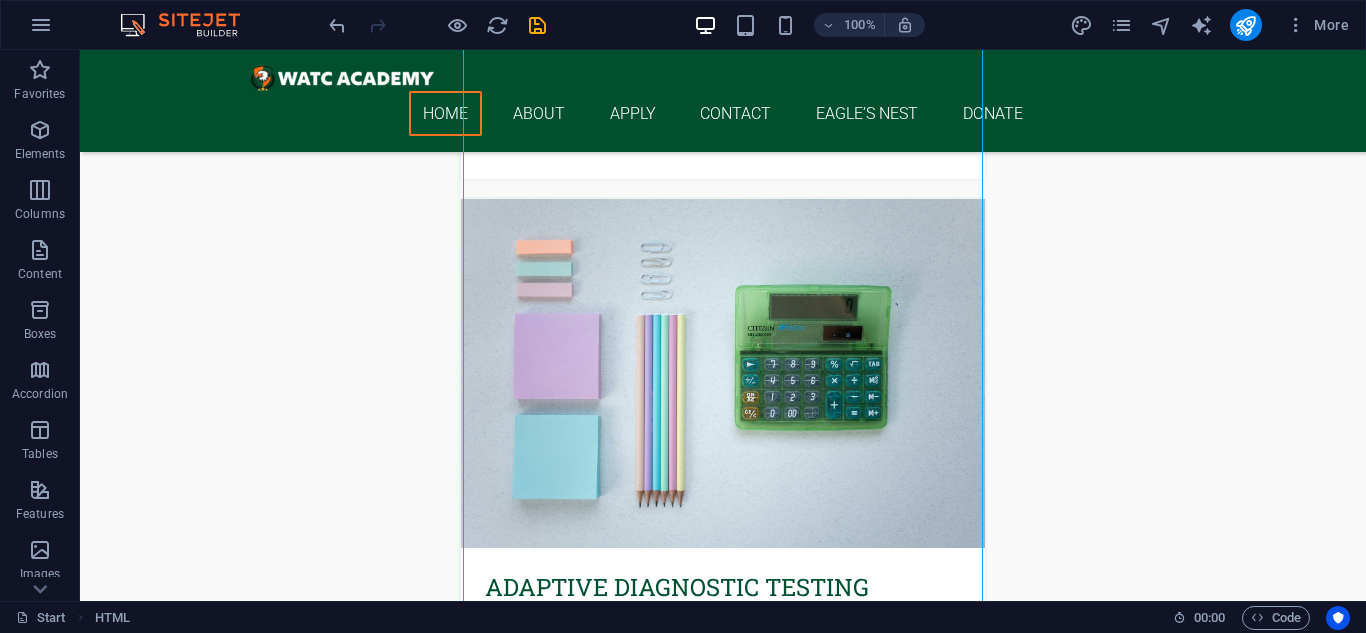 click at bounding box center (437, 25) 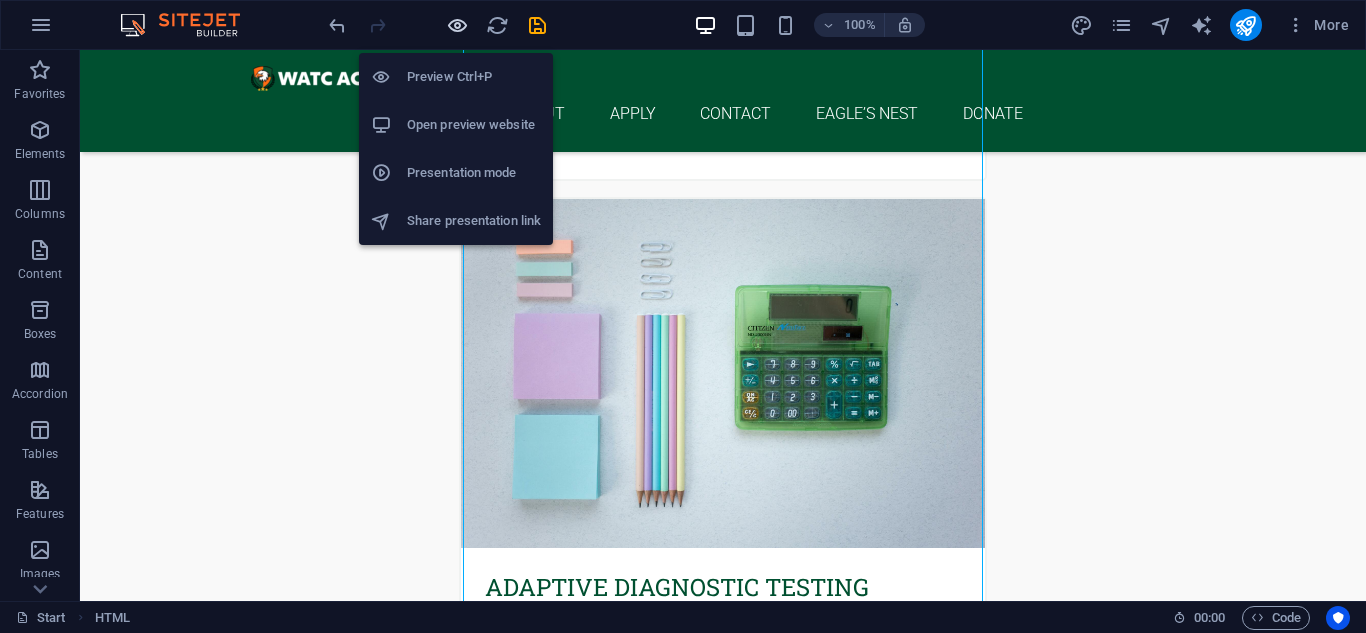 click at bounding box center (457, 25) 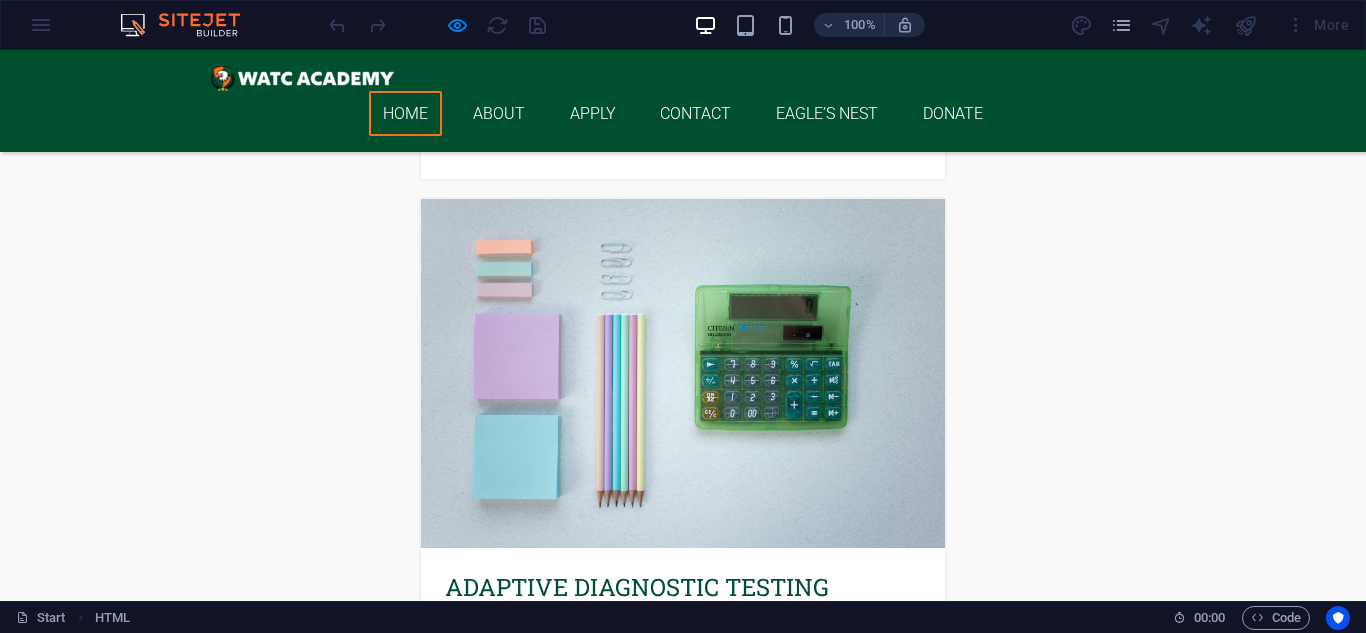 click on "Monday" at bounding box center [683, 2900] 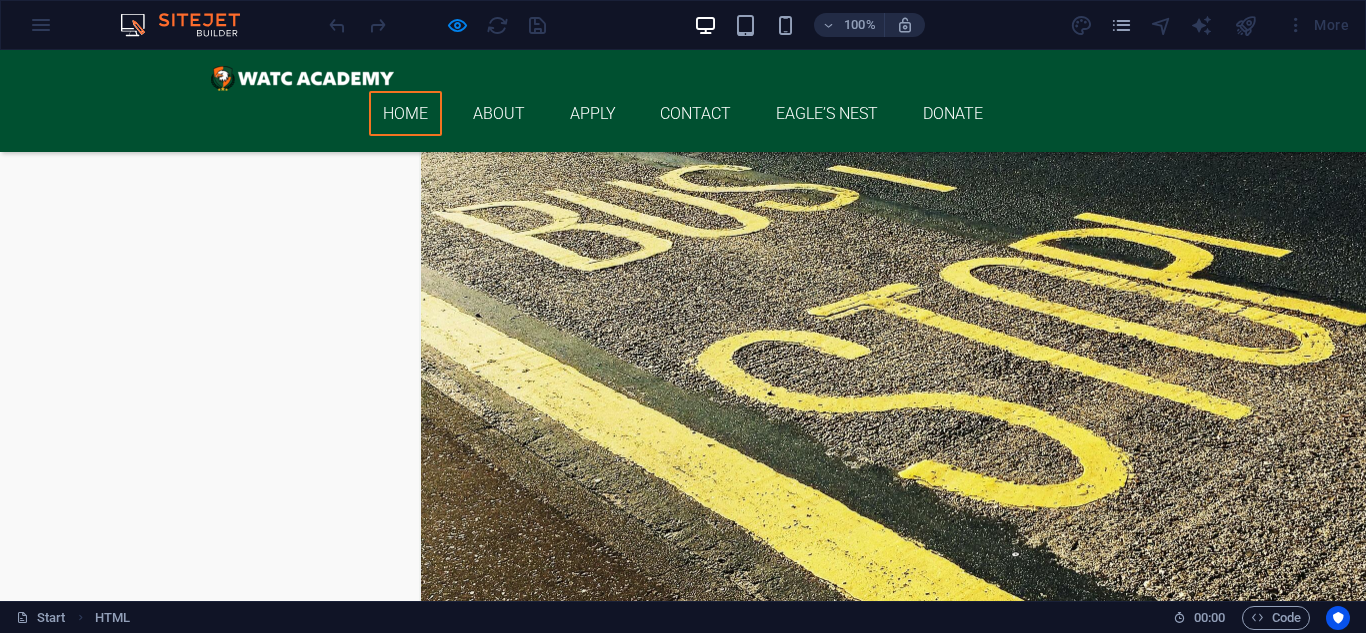 scroll, scrollTop: 4024, scrollLeft: 0, axis: vertical 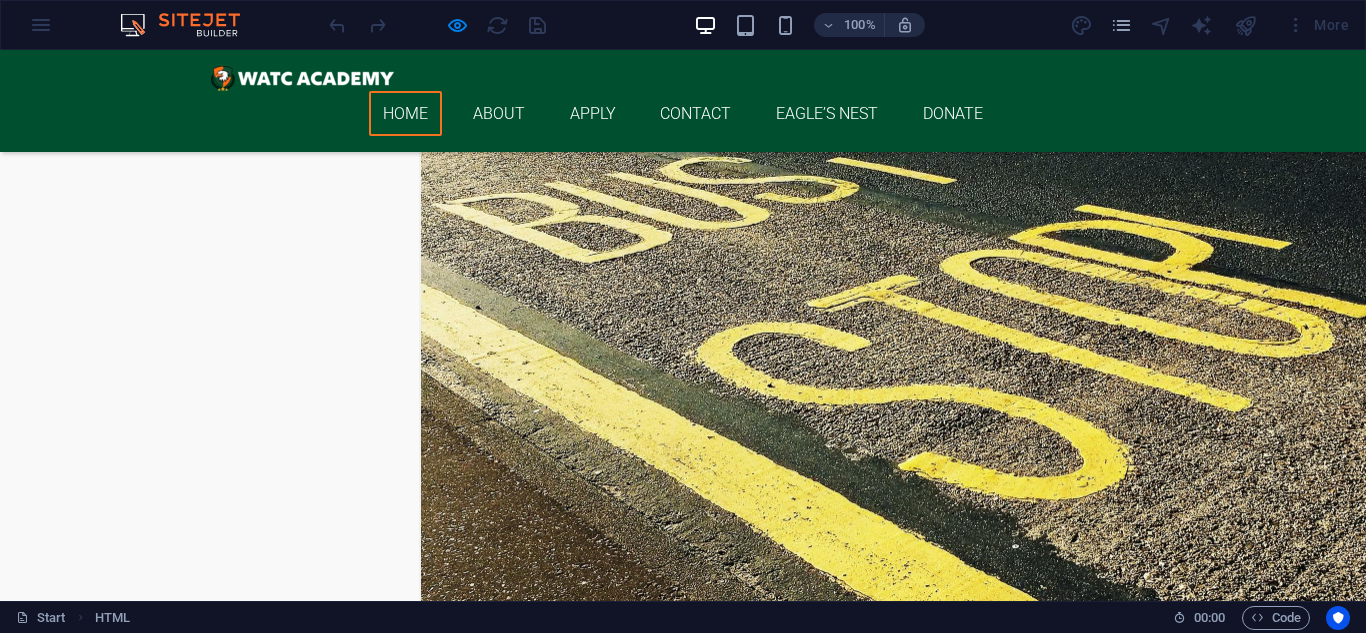 click on "Contact Name *" at bounding box center [683, 2940] 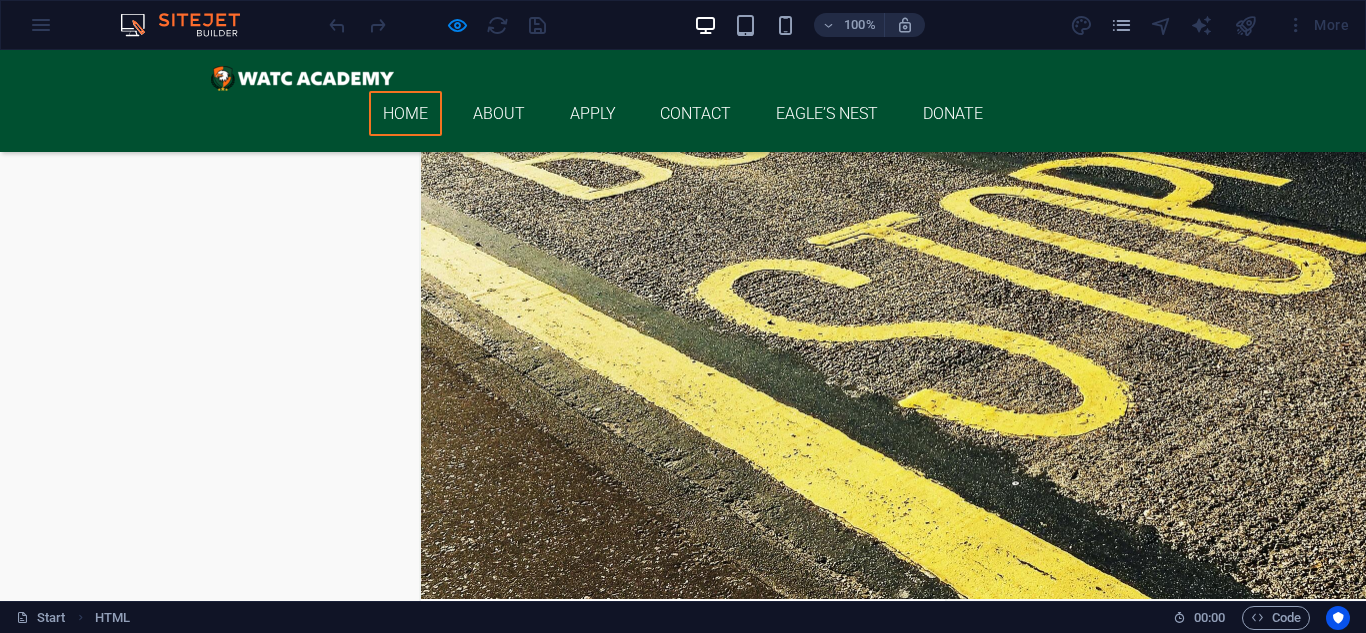 click on "Home About Apply Contact Eagle’s Nest Donate ARE YOU PREPARED TO SOAR TO NEW HEIGHTS? Enroll Now for the 2025-2026 School Year! Learn more Apply Now
Eagles' Nest where education takes flight INDIVIDualized LEarning Our programs are adaptive and tailored to meet the unique needs of each student. With personalized one-on-one attention and a customized curriculum, your child will thrive. IN PErson & ONline We provide a distinctive combination of in-person and online learning opportunities to meet the varied needs of our students. Enrichment Programs Outdoor Education and Environmental Programs Entrepreneurship and Innovation Culinary and Nutrition Education After-School Care Our dedicated after-school program offers a safe, fun, and nurturing environment filled with engaging activities, including homework assistance, arts and crafts, games, and outdoor play. Adaptive Diagnostic Testing Transportation Solutions ORder now
Volunteer Registration Form" at bounding box center (683, 1739) 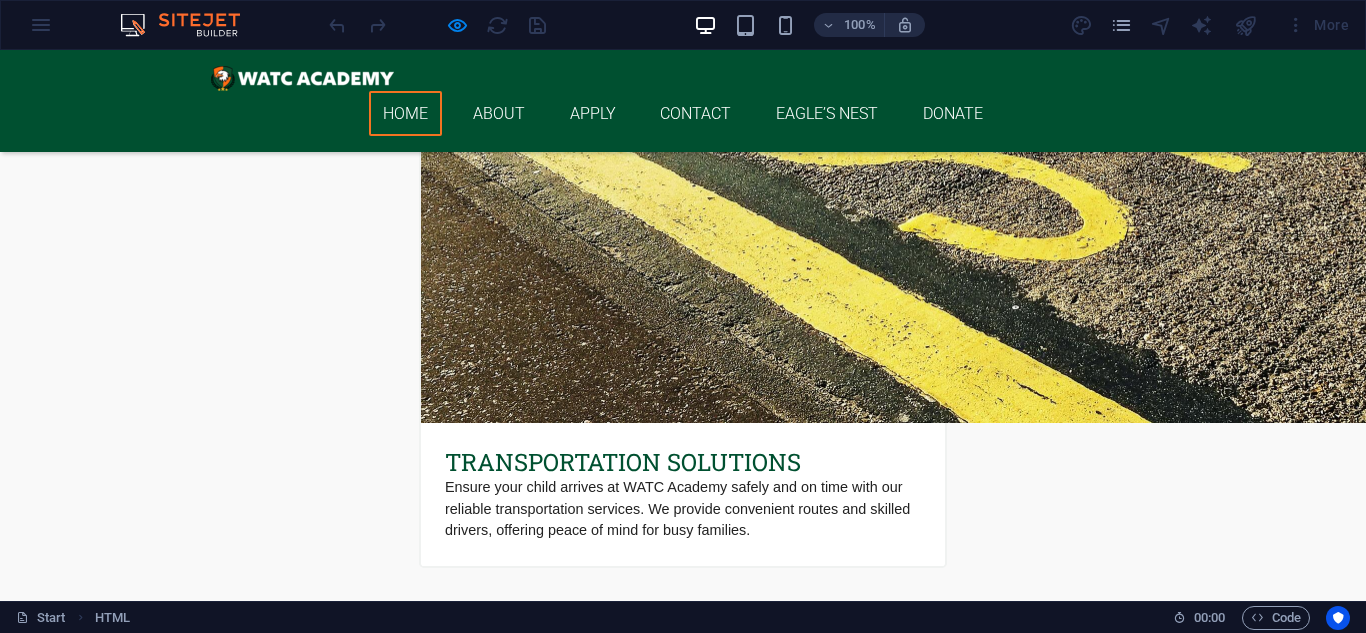 click on "Digital Signature" at bounding box center [683, 3040] 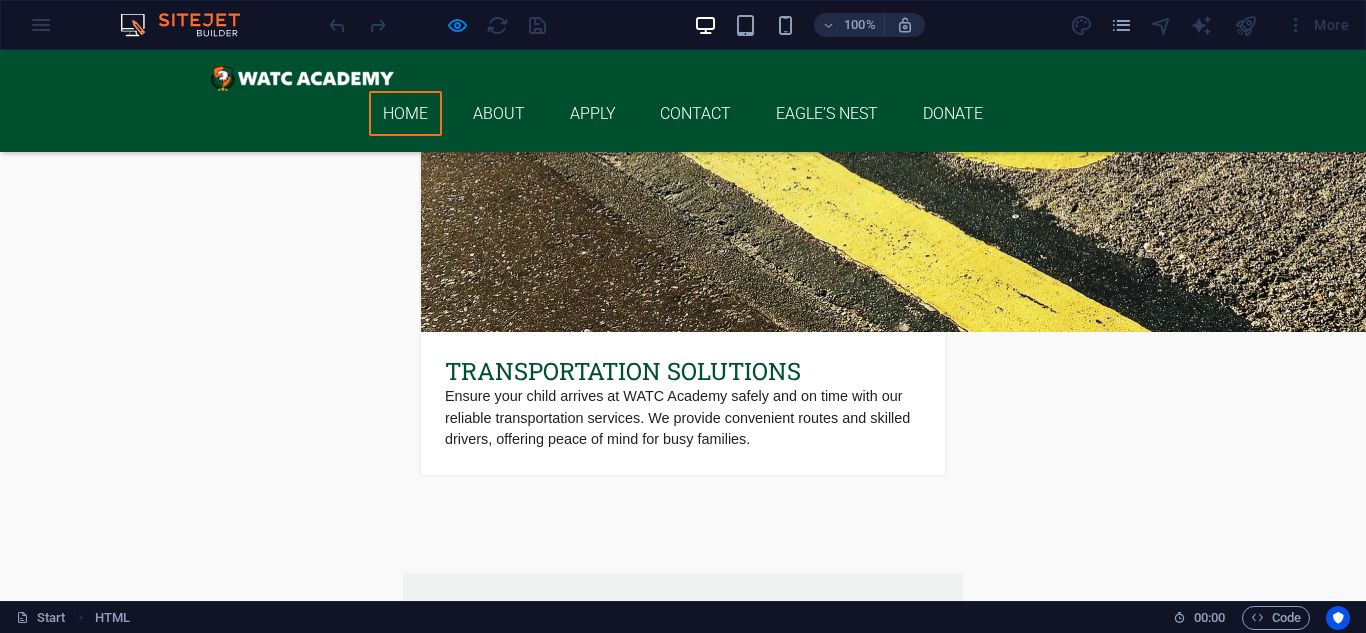 click on "Submit Registration" at bounding box center (528, 3013) 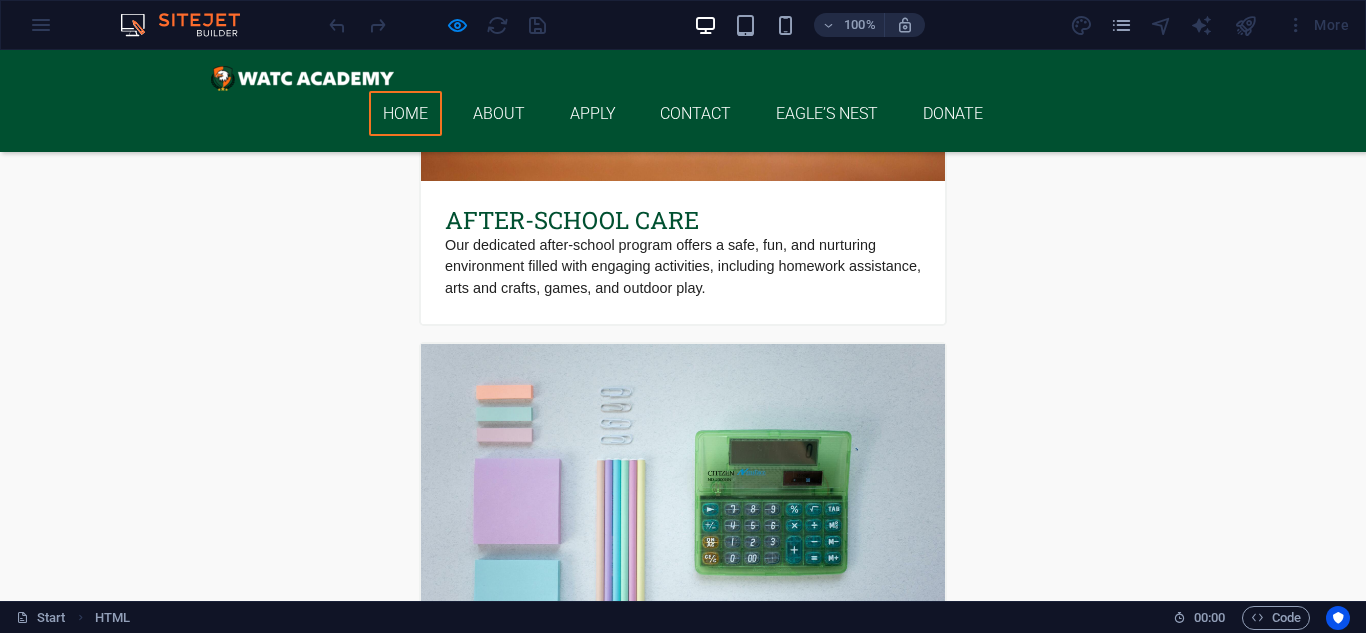 scroll, scrollTop: 3220, scrollLeft: 0, axis: vertical 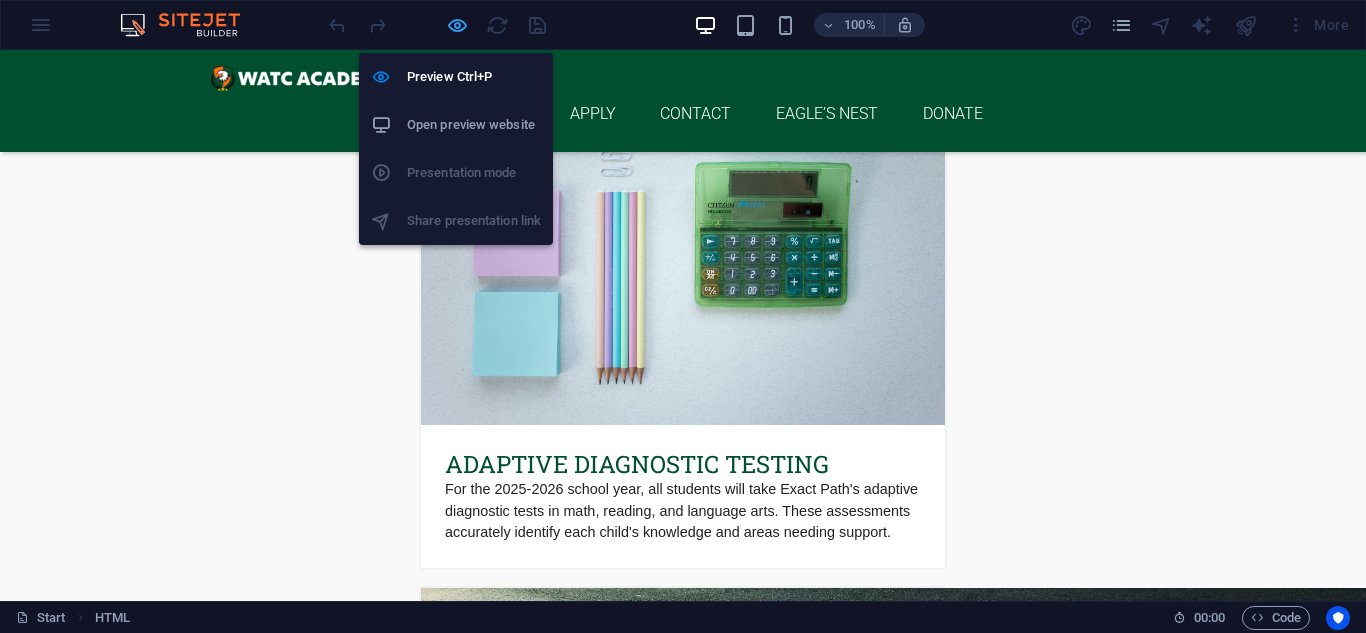 click on "Preview Ctrl+P Open preview website Presentation mode Share presentation link" at bounding box center [456, 141] 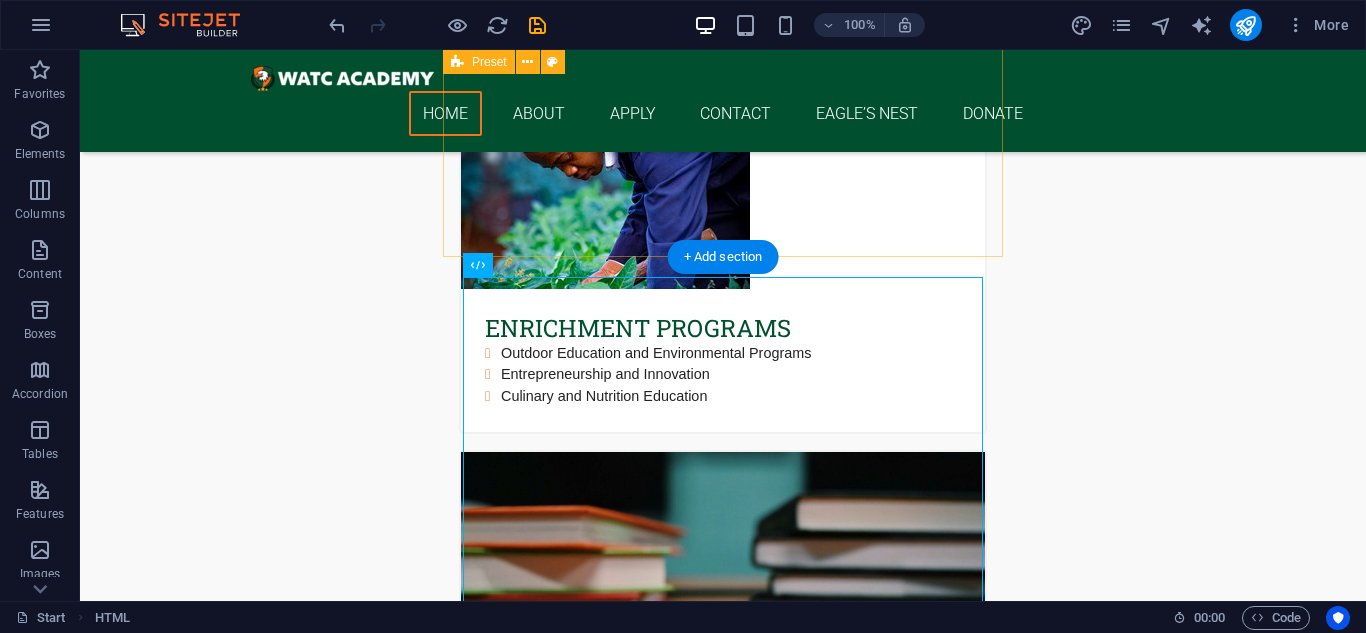 scroll, scrollTop: 2471, scrollLeft: 0, axis: vertical 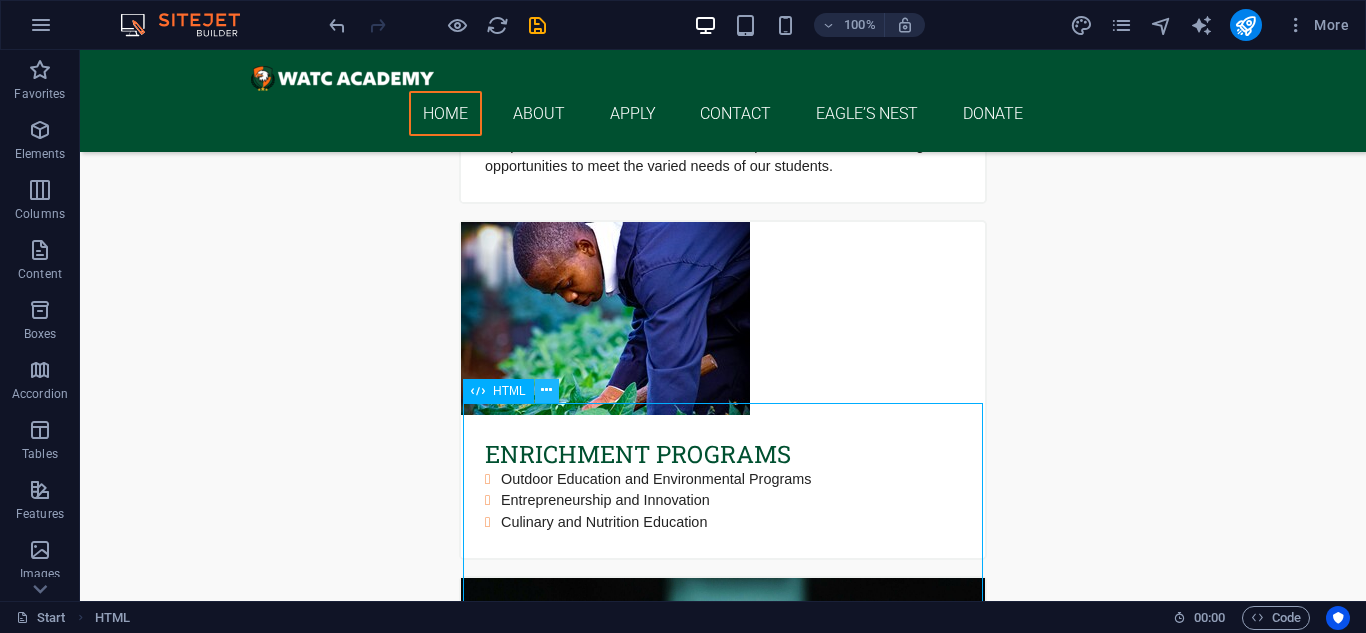 click at bounding box center (546, 390) 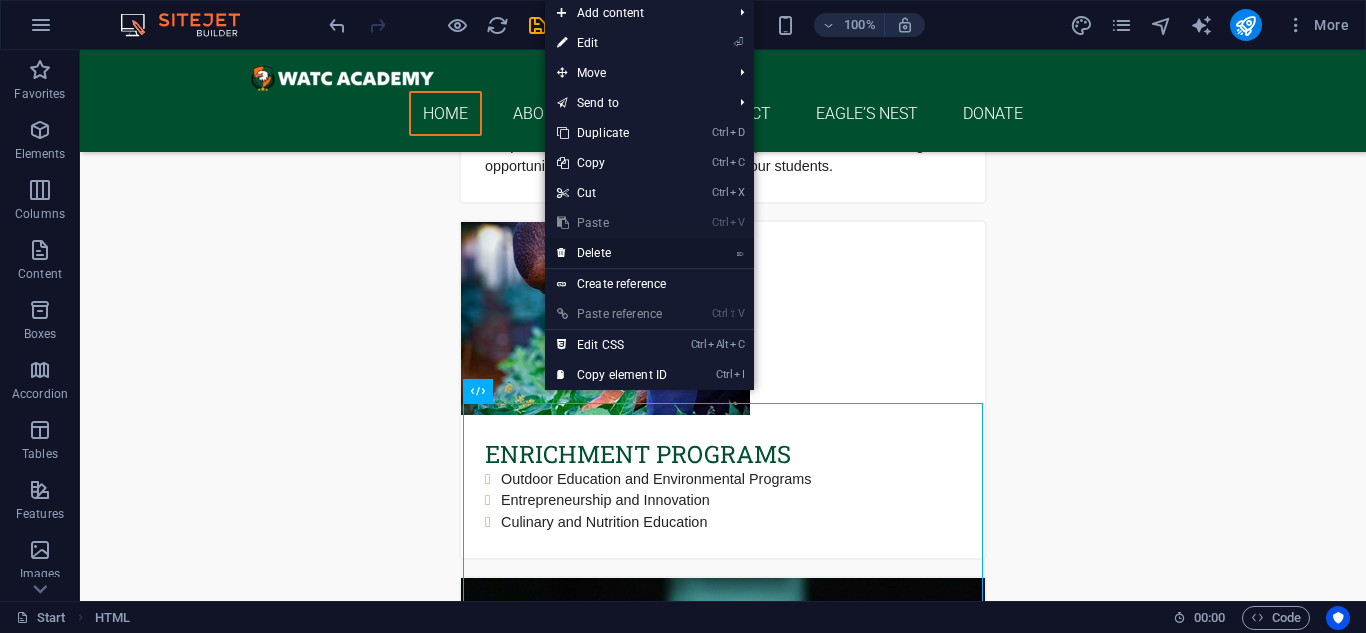 click on "⌦  Delete" at bounding box center (612, 253) 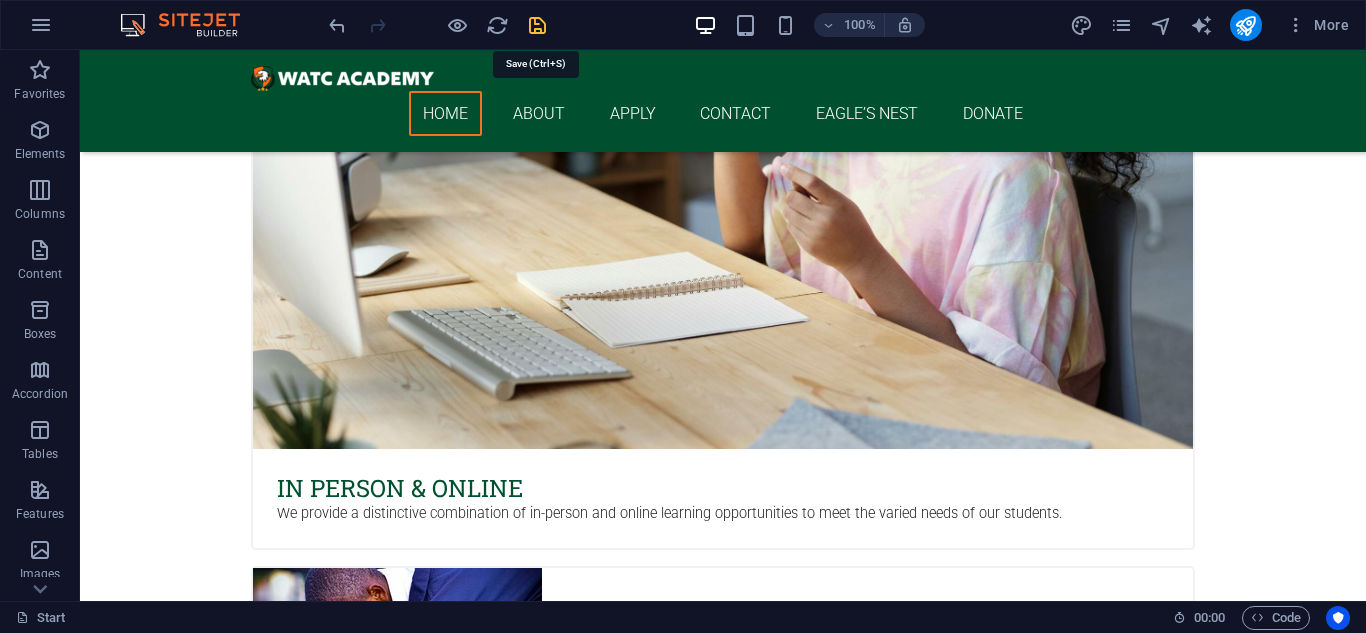 click at bounding box center [537, 25] 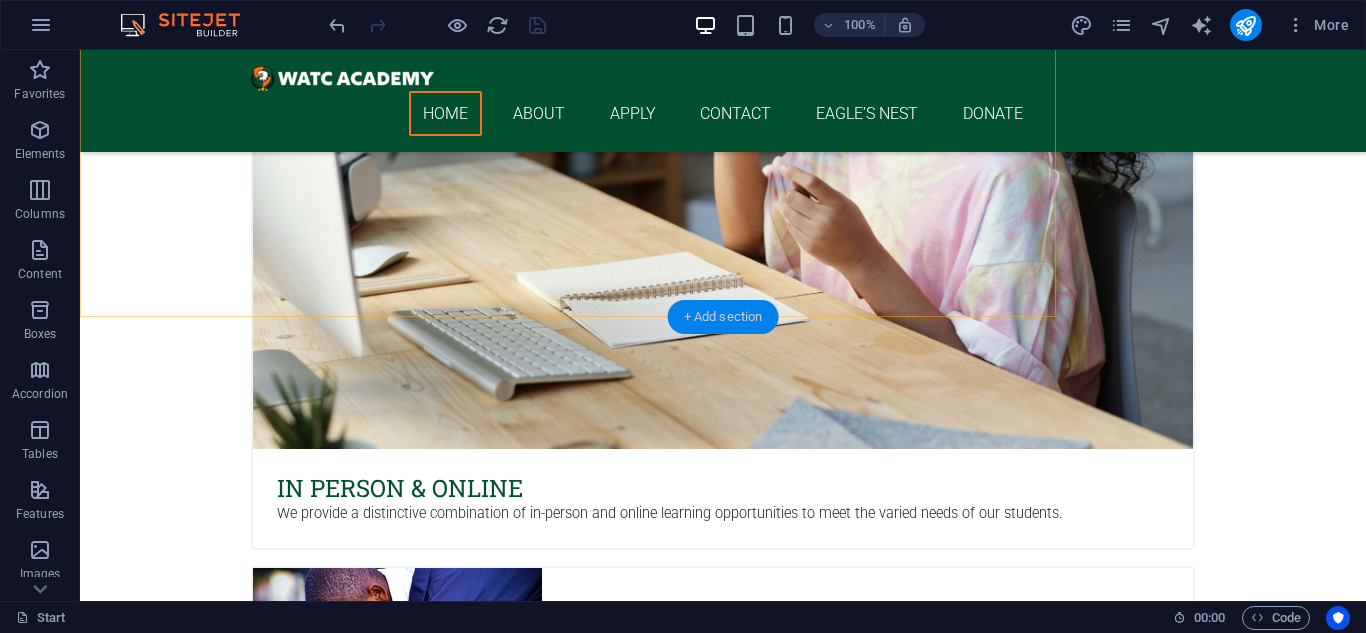 drag, startPoint x: 757, startPoint y: 310, endPoint x: 376, endPoint y: 286, distance: 381.75516 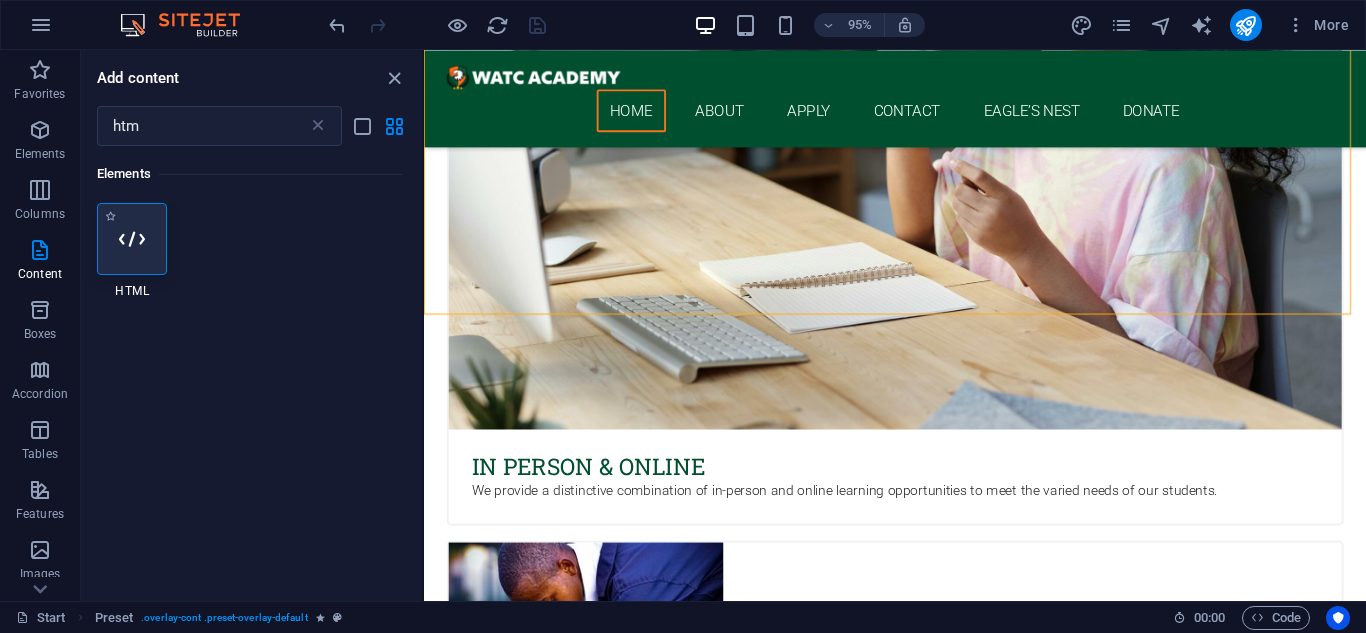 click at bounding box center [132, 239] 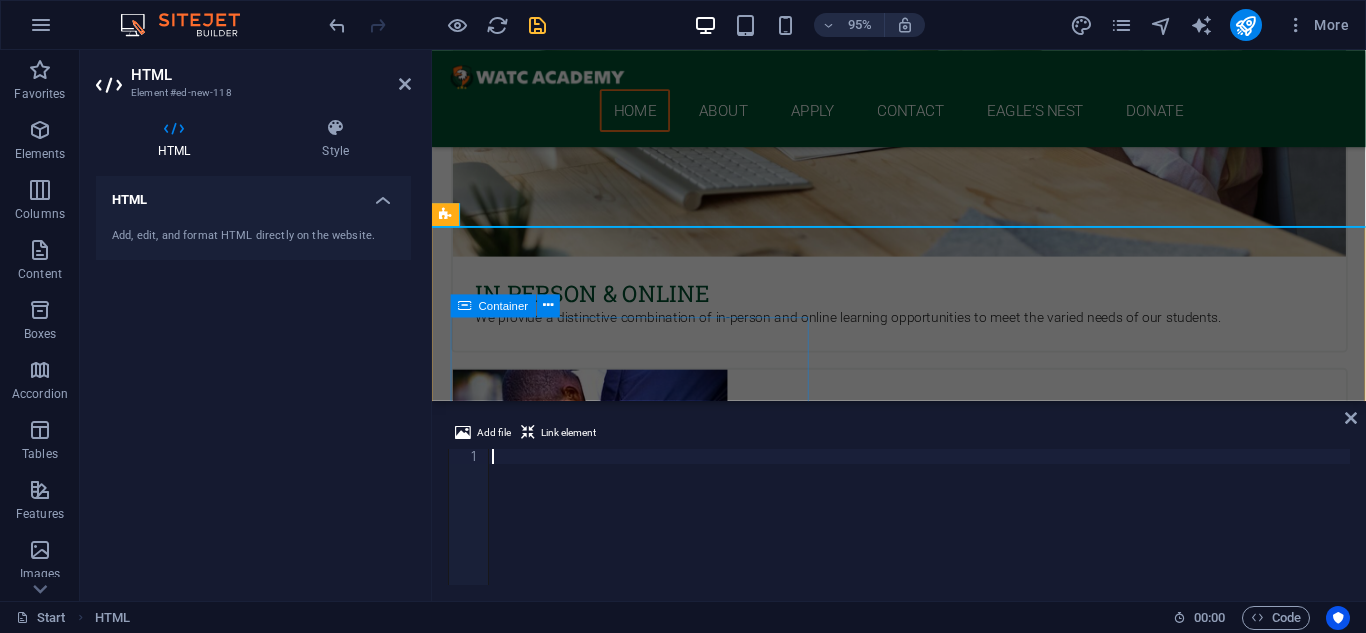 scroll, scrollTop: 2577, scrollLeft: 0, axis: vertical 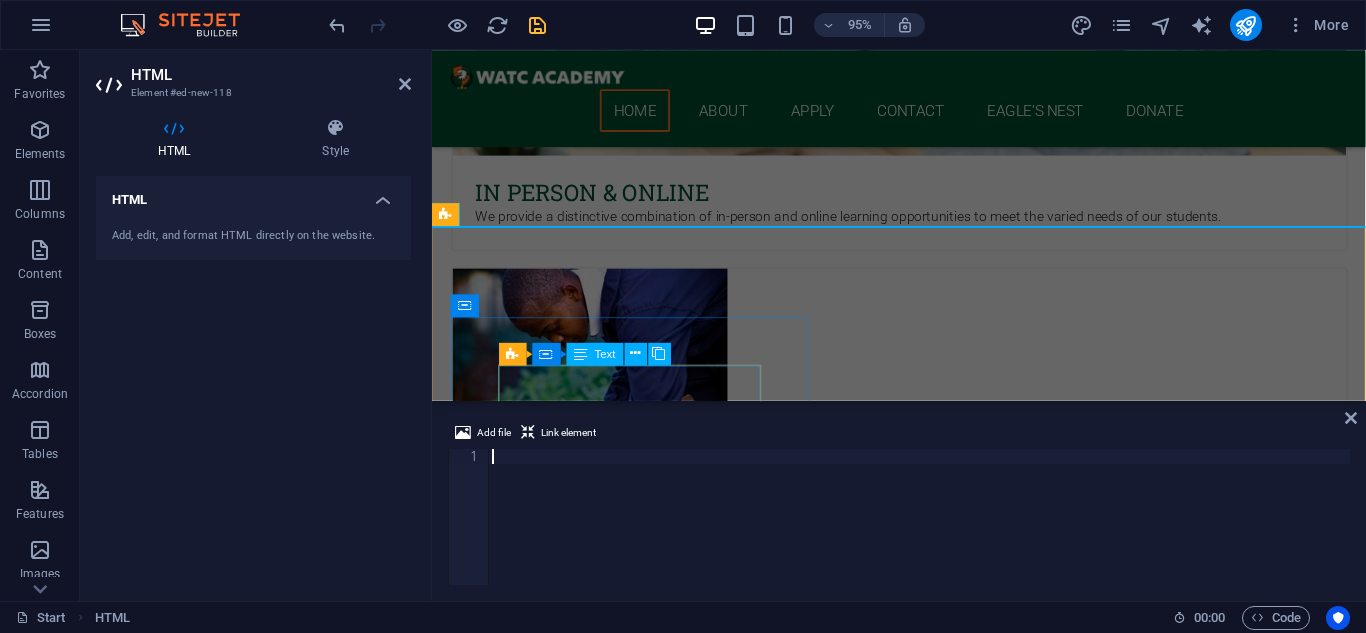 type on "</html>" 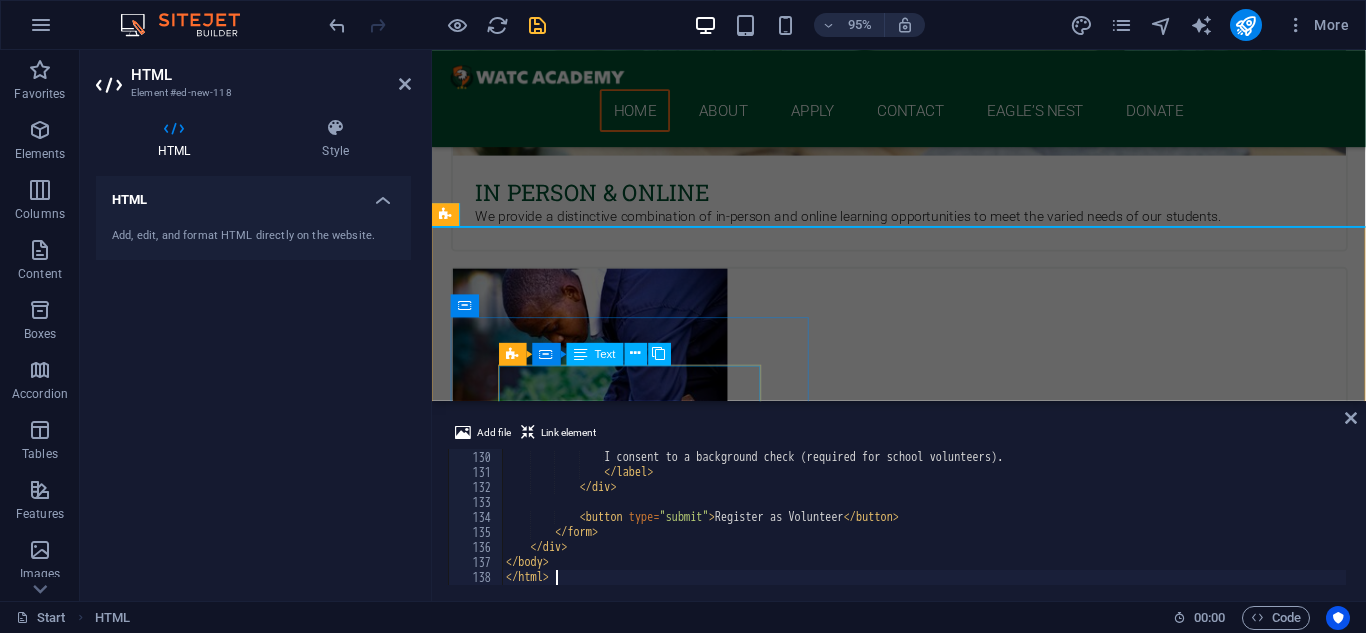 scroll, scrollTop: 1934, scrollLeft: 0, axis: vertical 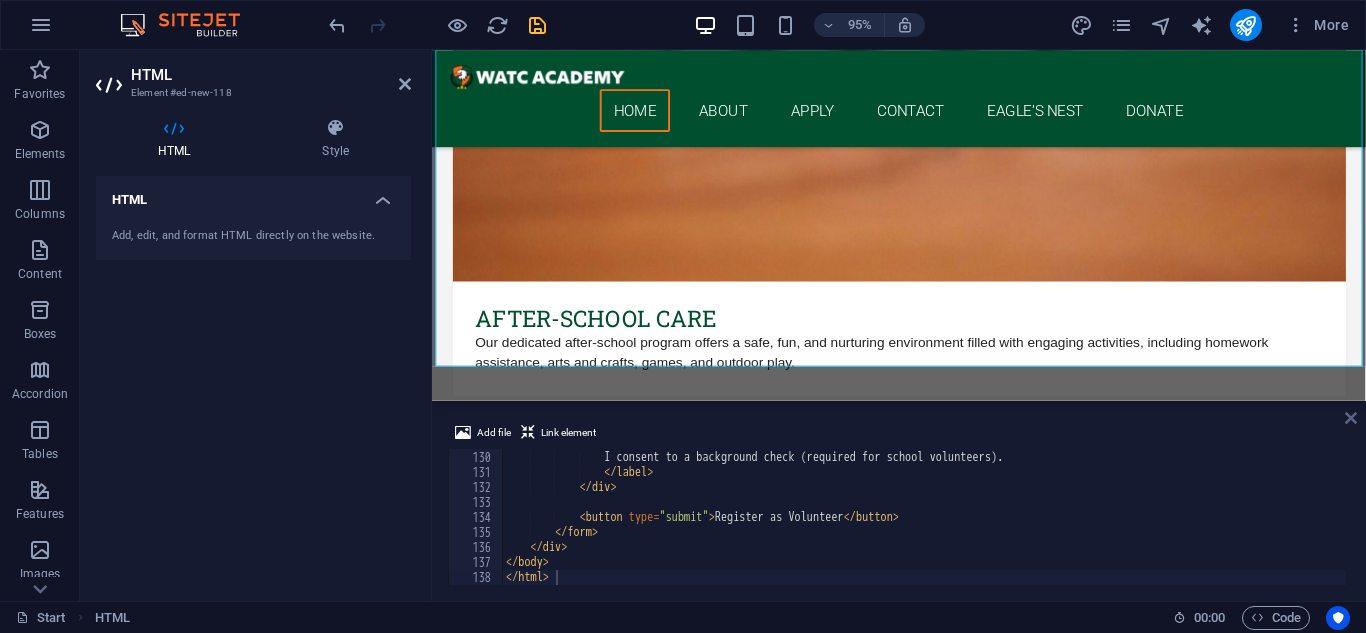click at bounding box center (1351, 418) 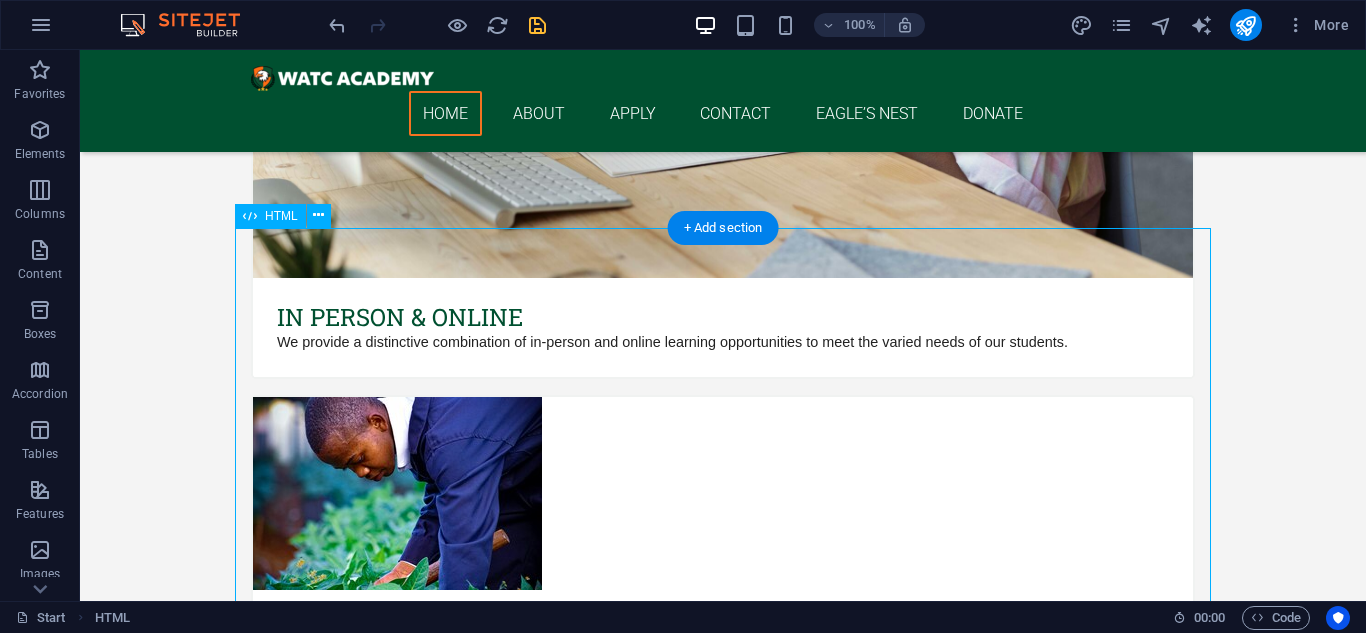 scroll, scrollTop: 2669, scrollLeft: 0, axis: vertical 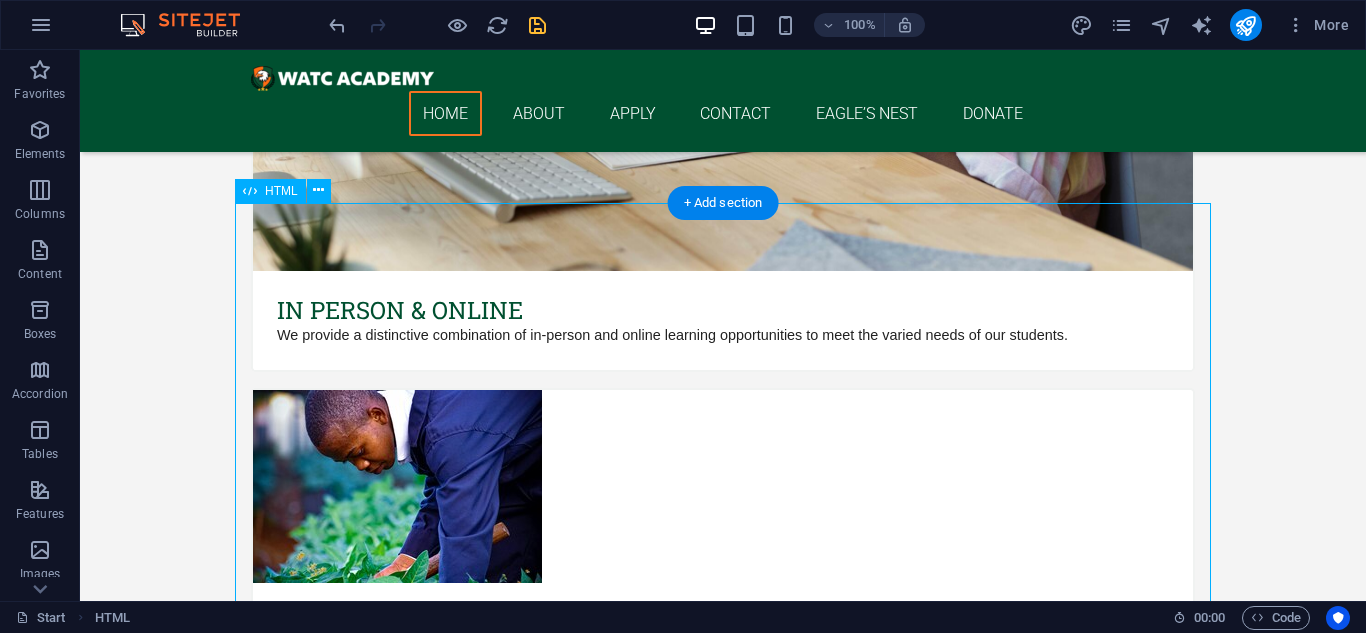 click on "Volunteer Registration Form
{% if message %}
{{ message }}
{% endif %}
Full Name:
Email Address:
Phone Number:
Address:
Skills/Interests (e.g., tutoring, event planning, maintenance):
Availability (e.g., M/W afternoons, Weekends):
I consent to a background check (required for school volunteers).
Register as Volunteer" at bounding box center [723, 4673] 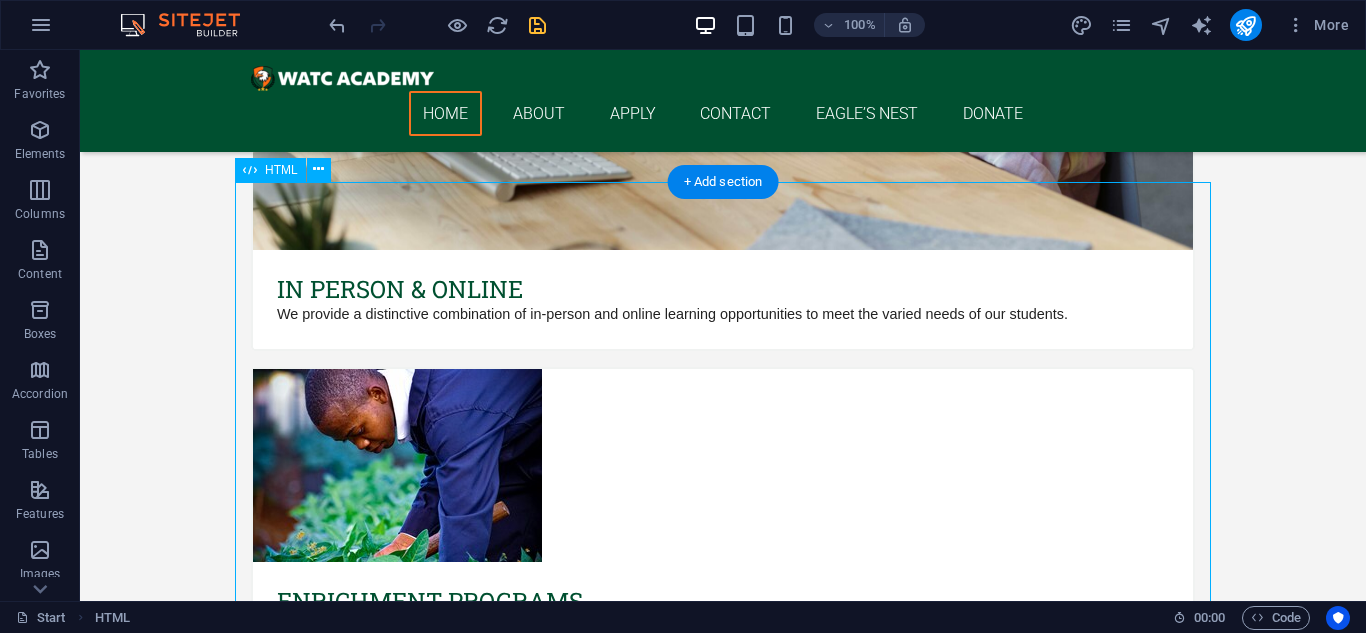 click on "Volunteer Registration Form
{% if message %}
{{ message }}
{% endif %}
Full Name:
Email Address:
Phone Number:
Address:
Skills/Interests (e.g., tutoring, event planning, maintenance):
Availability (e.g., M/W afternoons, Weekends):
I consent to a background check (required for school volunteers).
Register as Volunteer" at bounding box center [723, 4652] 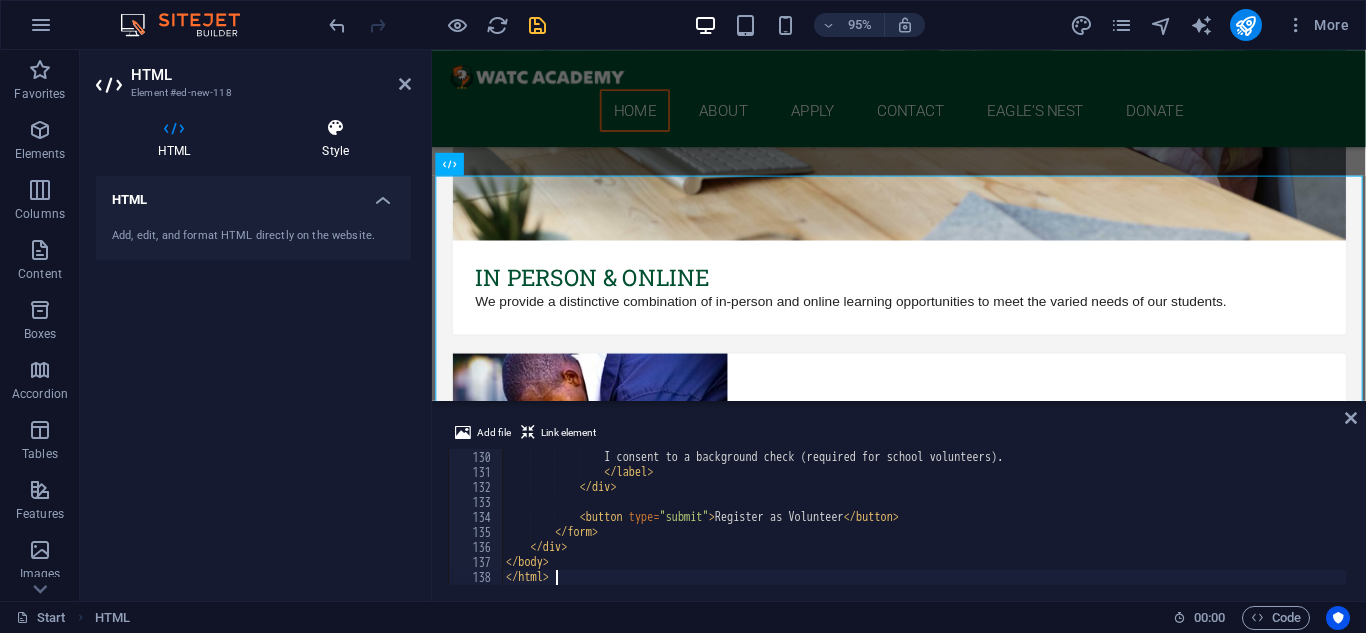 click on "Style" at bounding box center (335, 139) 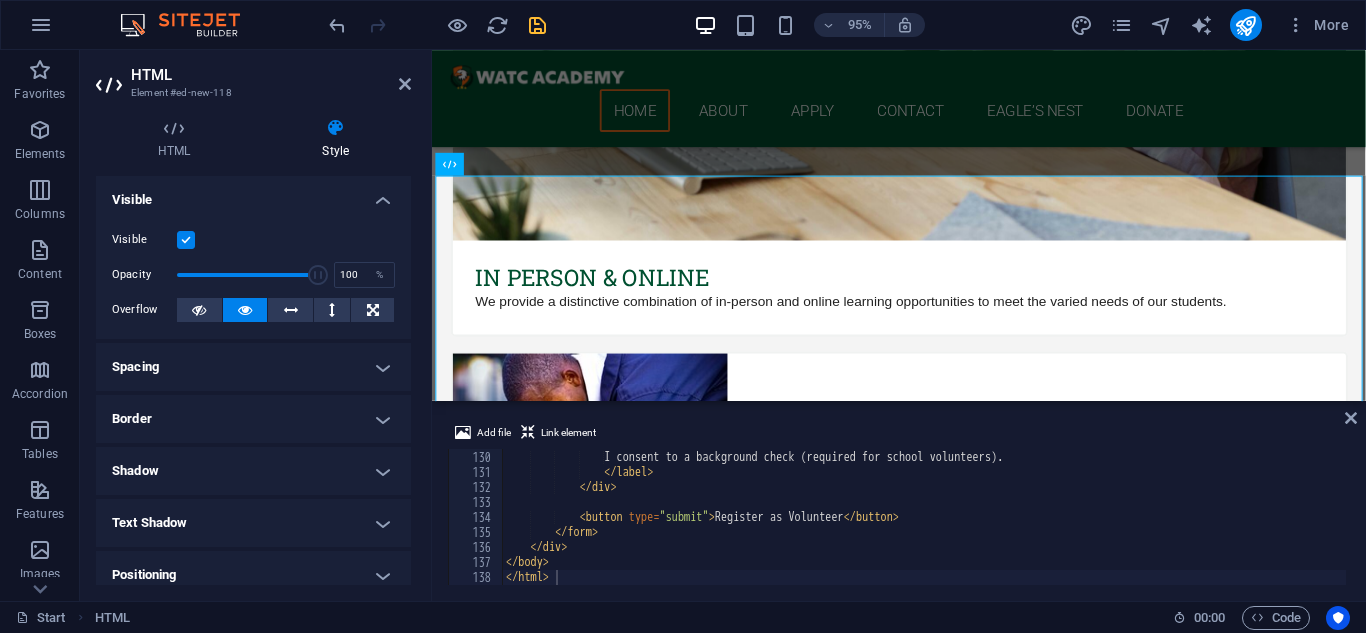 click on "Spacing" at bounding box center (253, 367) 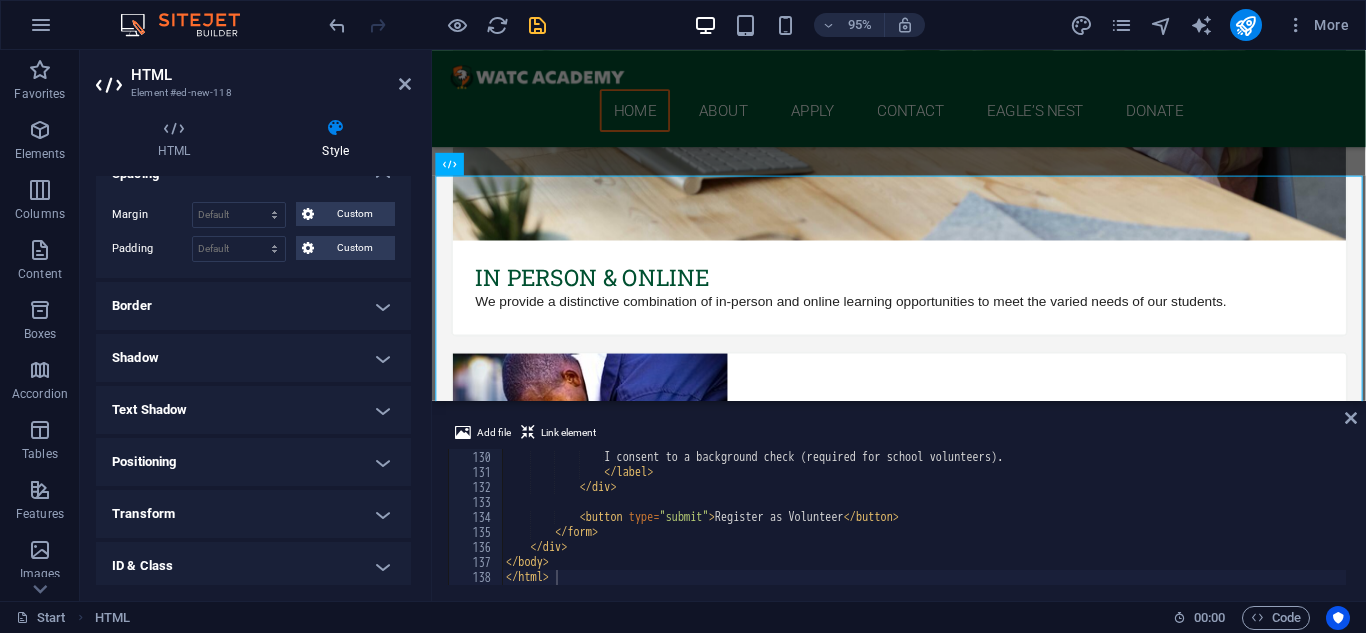 scroll, scrollTop: 208, scrollLeft: 0, axis: vertical 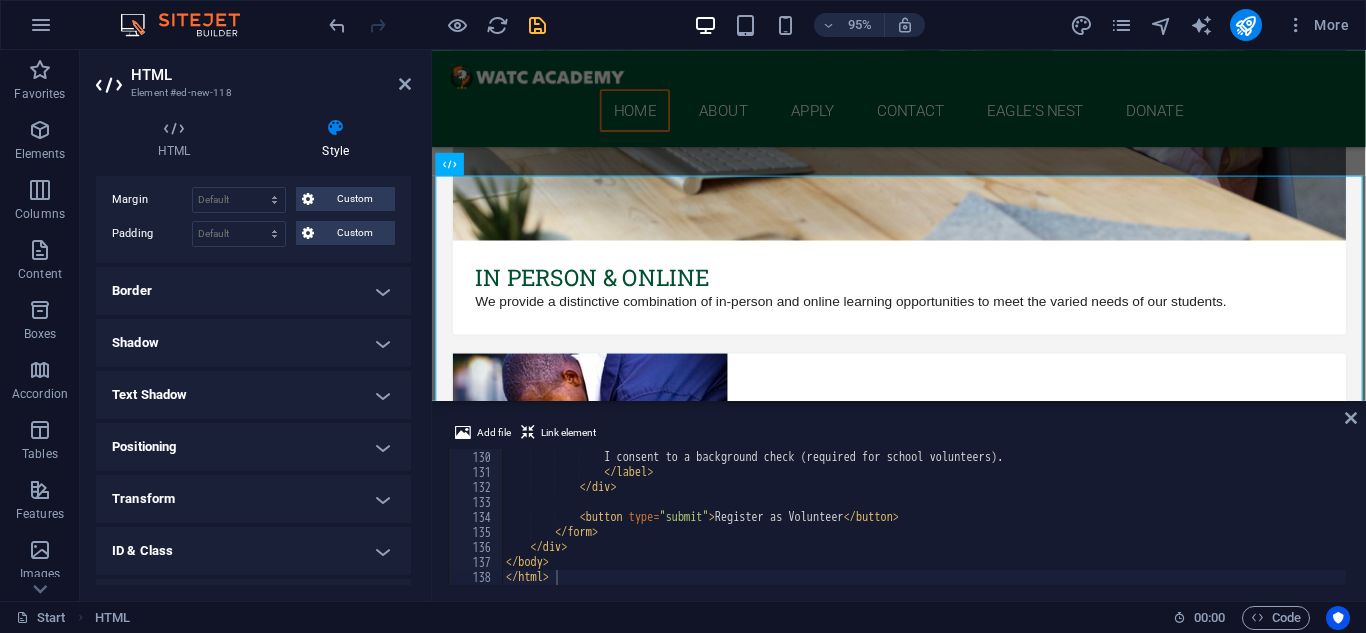 click on "Positioning" at bounding box center (253, 447) 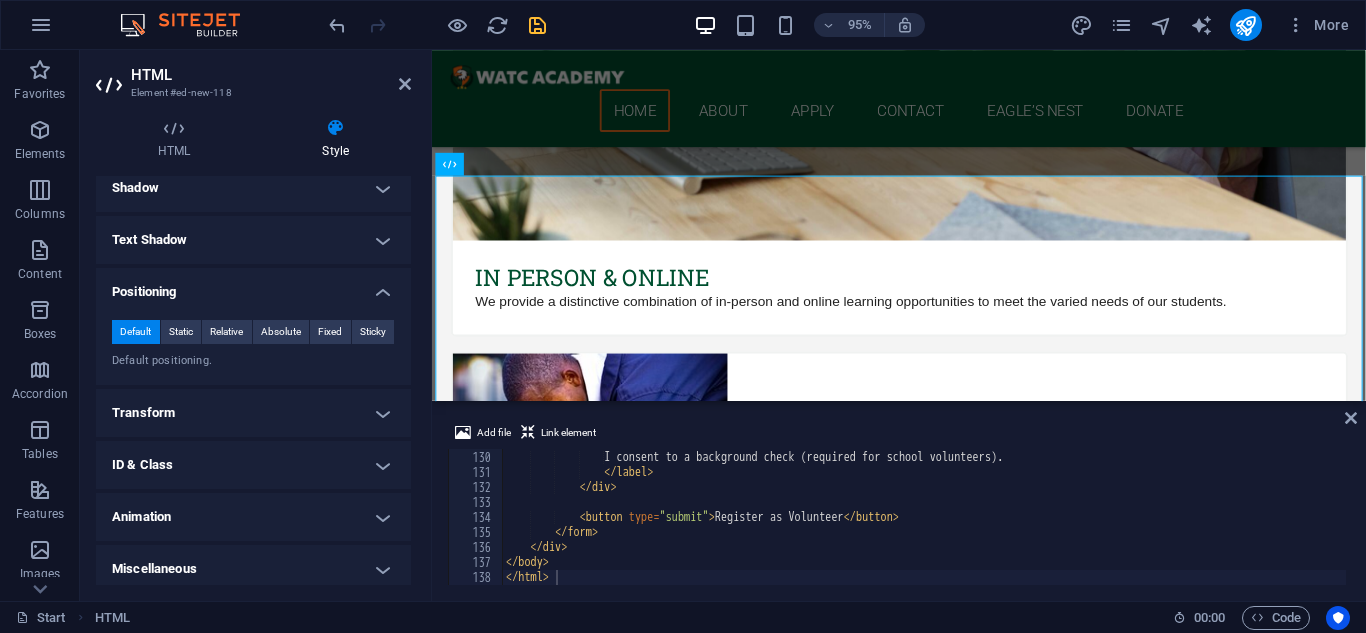 scroll, scrollTop: 371, scrollLeft: 0, axis: vertical 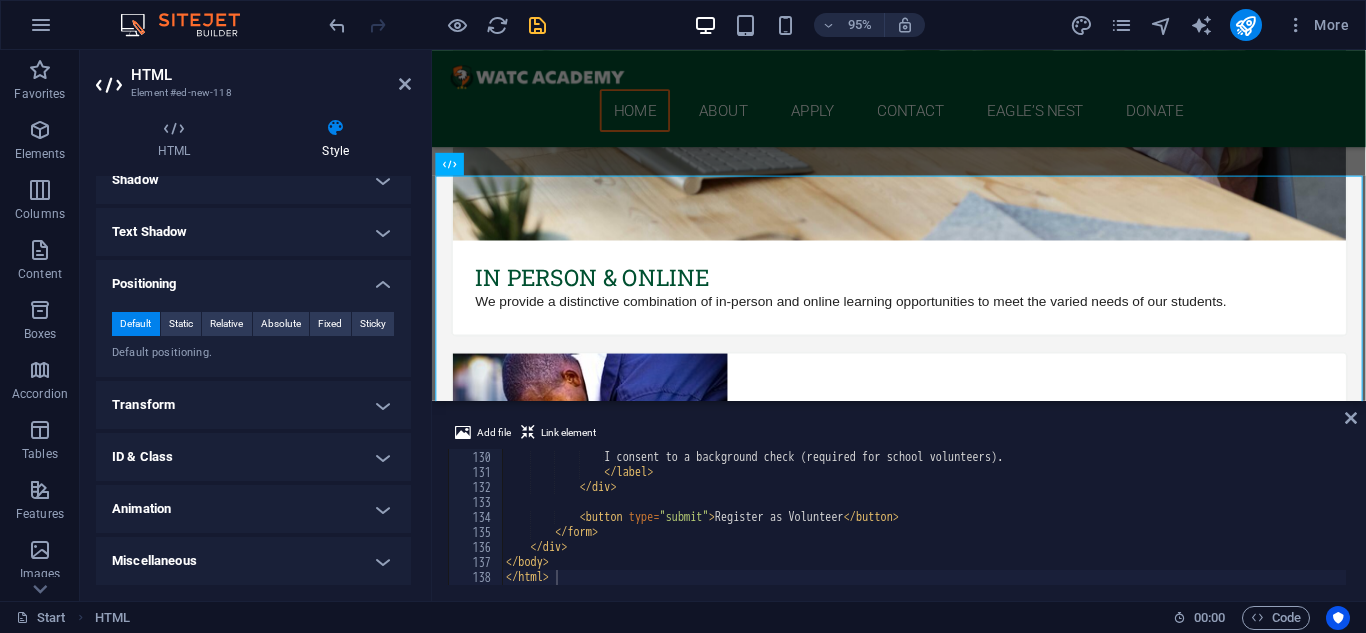click on "Transform" at bounding box center [253, 405] 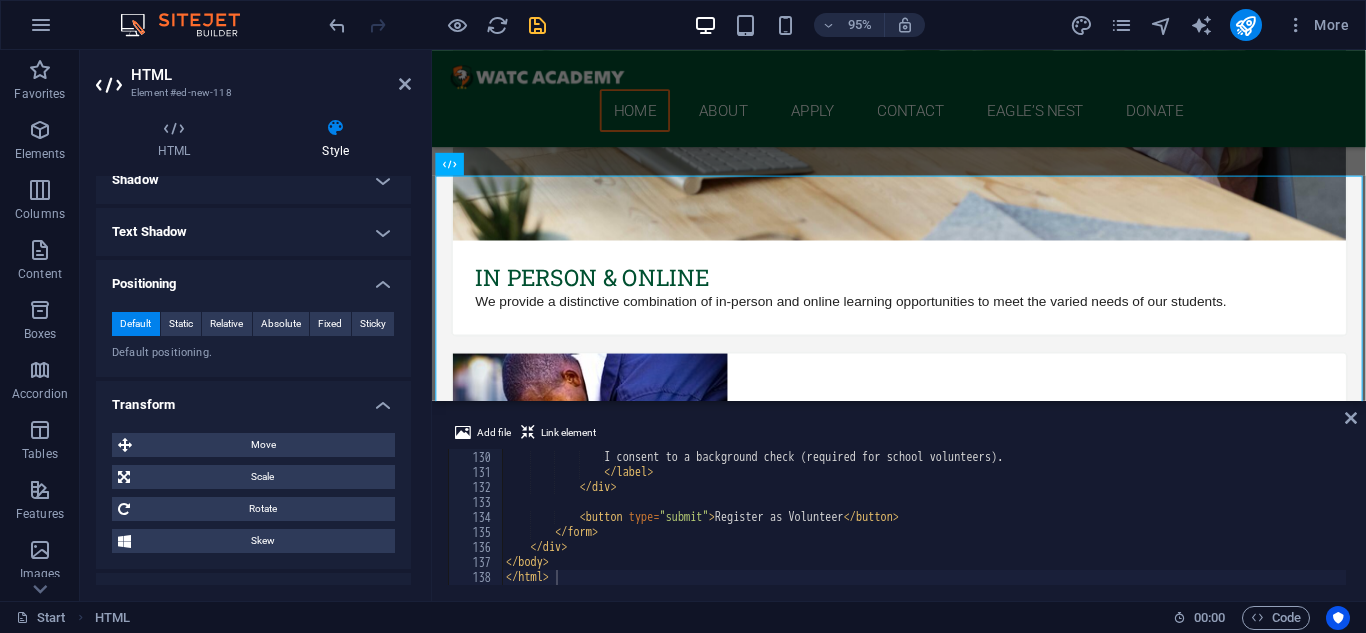 click on "Transform" at bounding box center [253, 399] 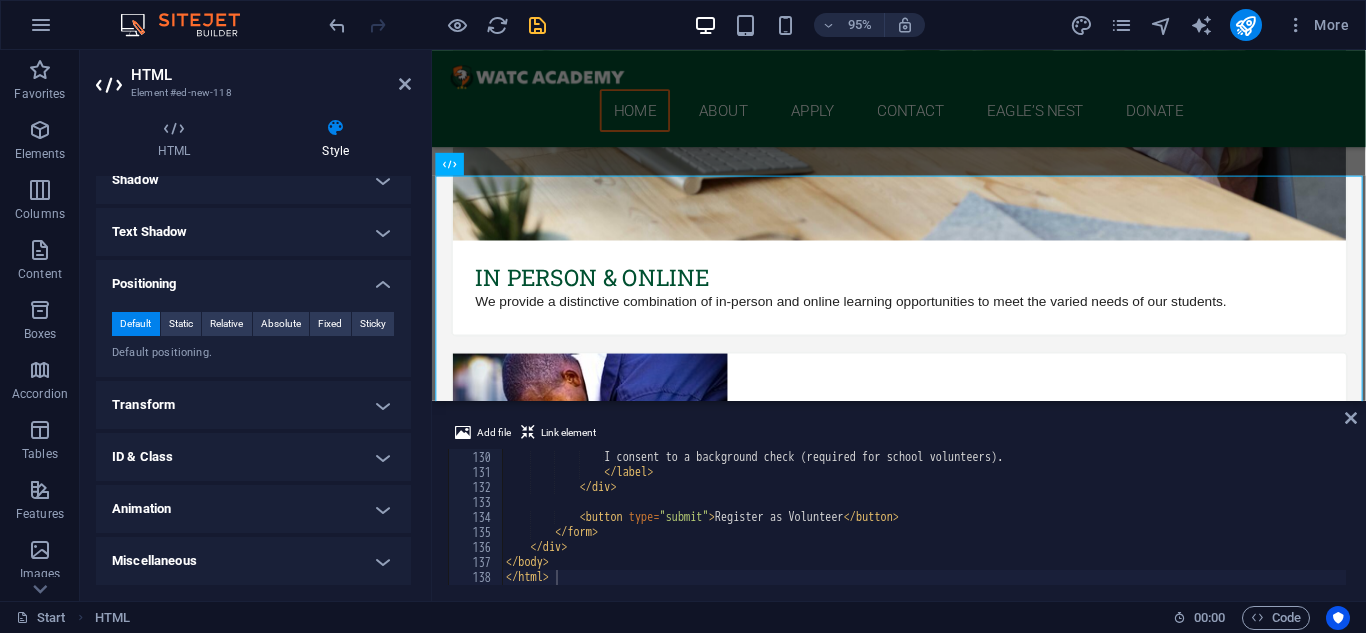 click on "Positioning" at bounding box center (253, 278) 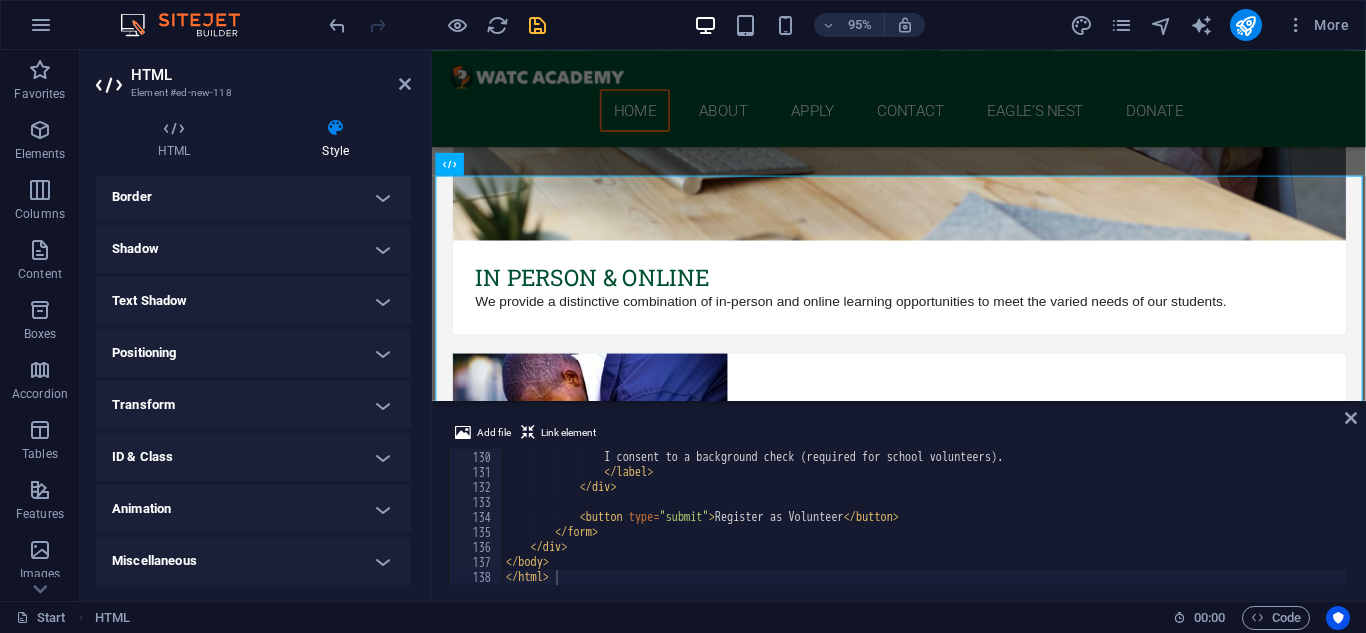 scroll, scrollTop: 302, scrollLeft: 0, axis: vertical 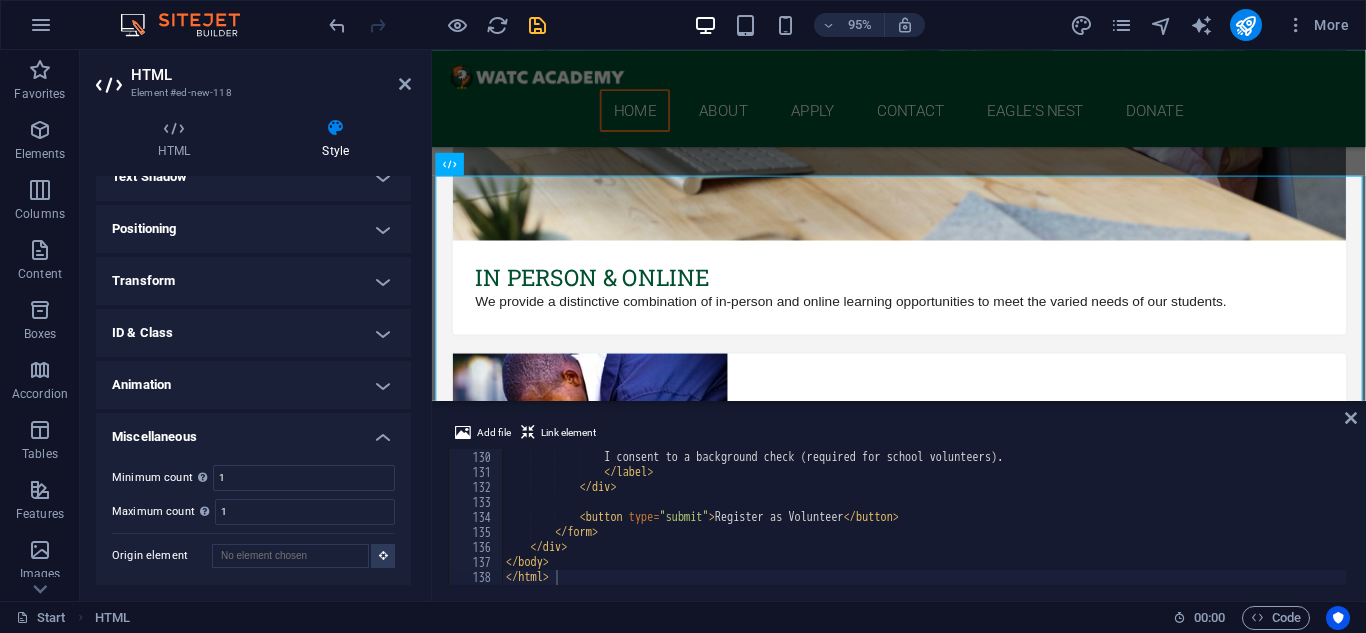 click on "Miscellaneous" at bounding box center (253, 431) 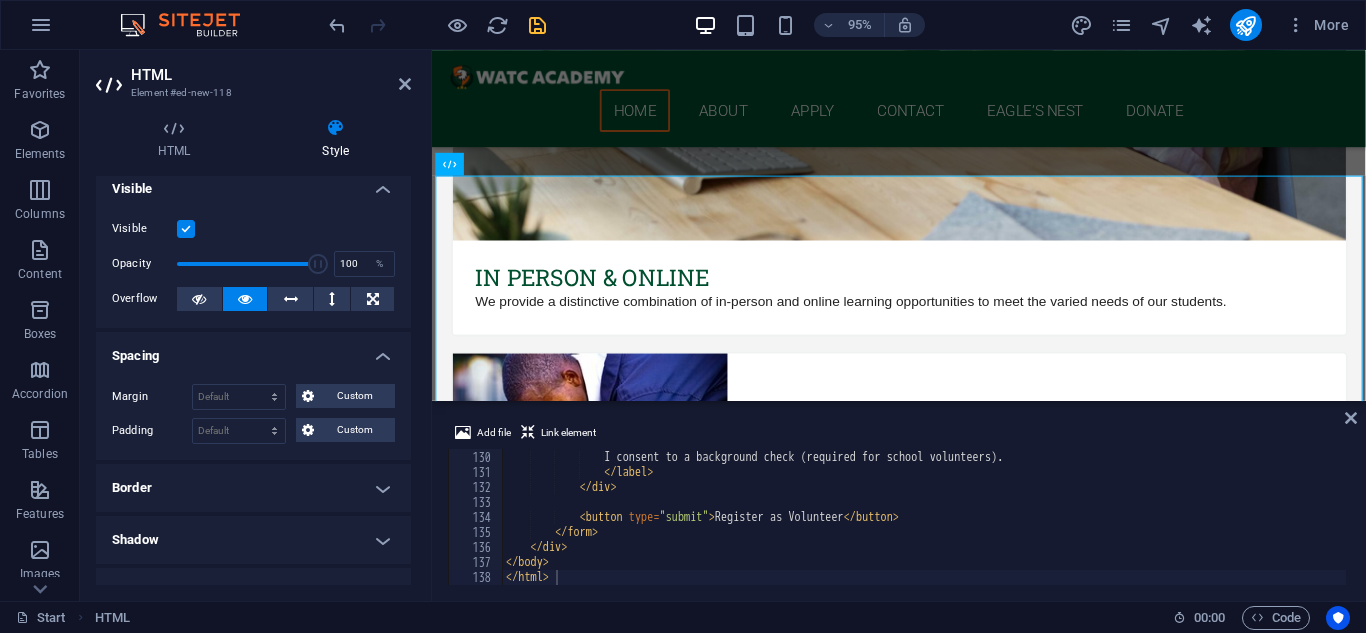 scroll, scrollTop: 0, scrollLeft: 0, axis: both 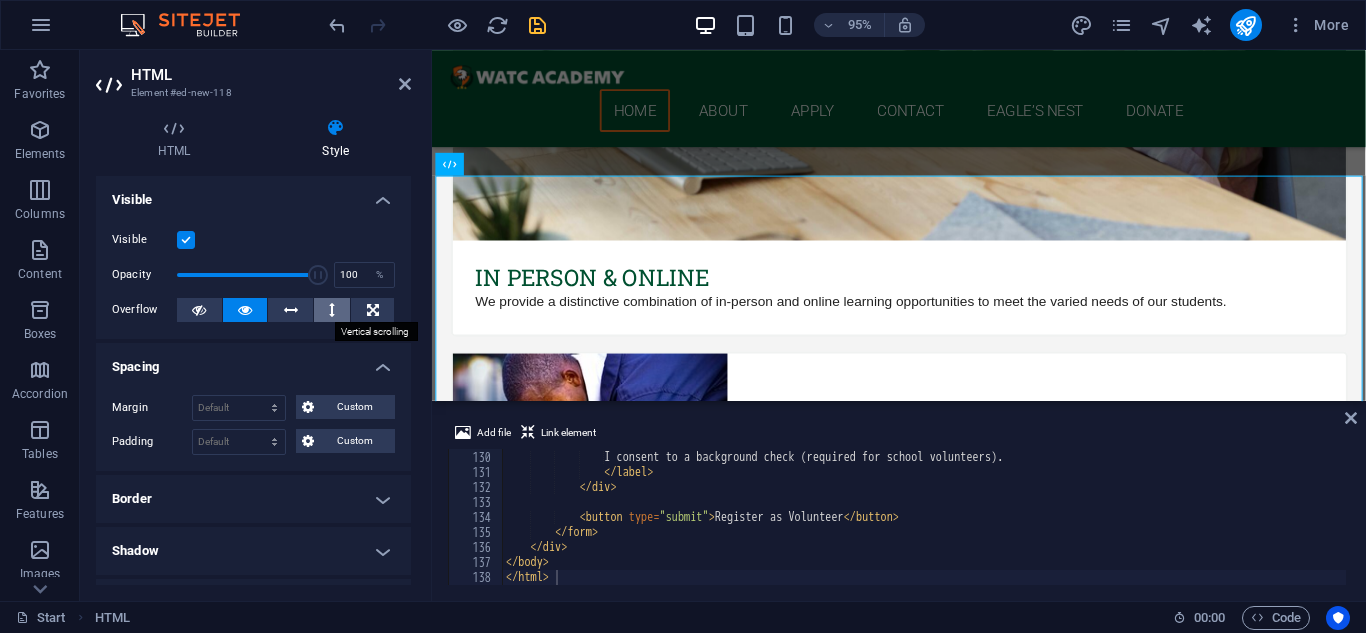 click at bounding box center (332, 310) 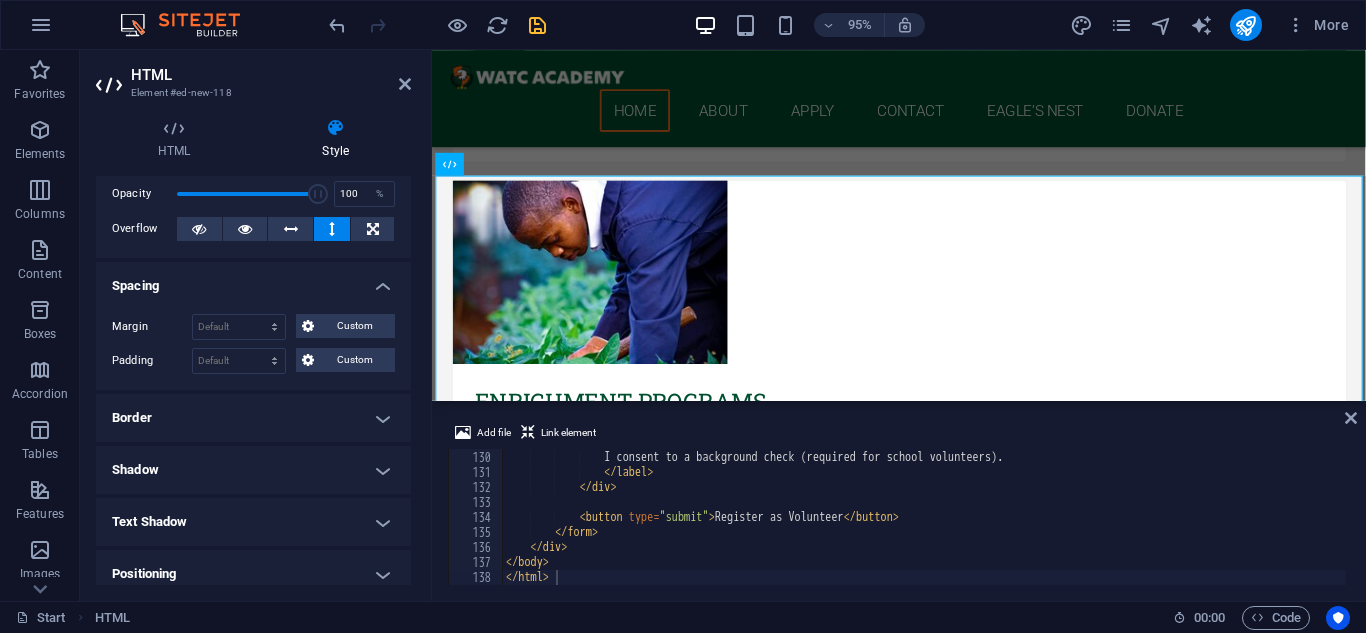 scroll, scrollTop: 93, scrollLeft: 0, axis: vertical 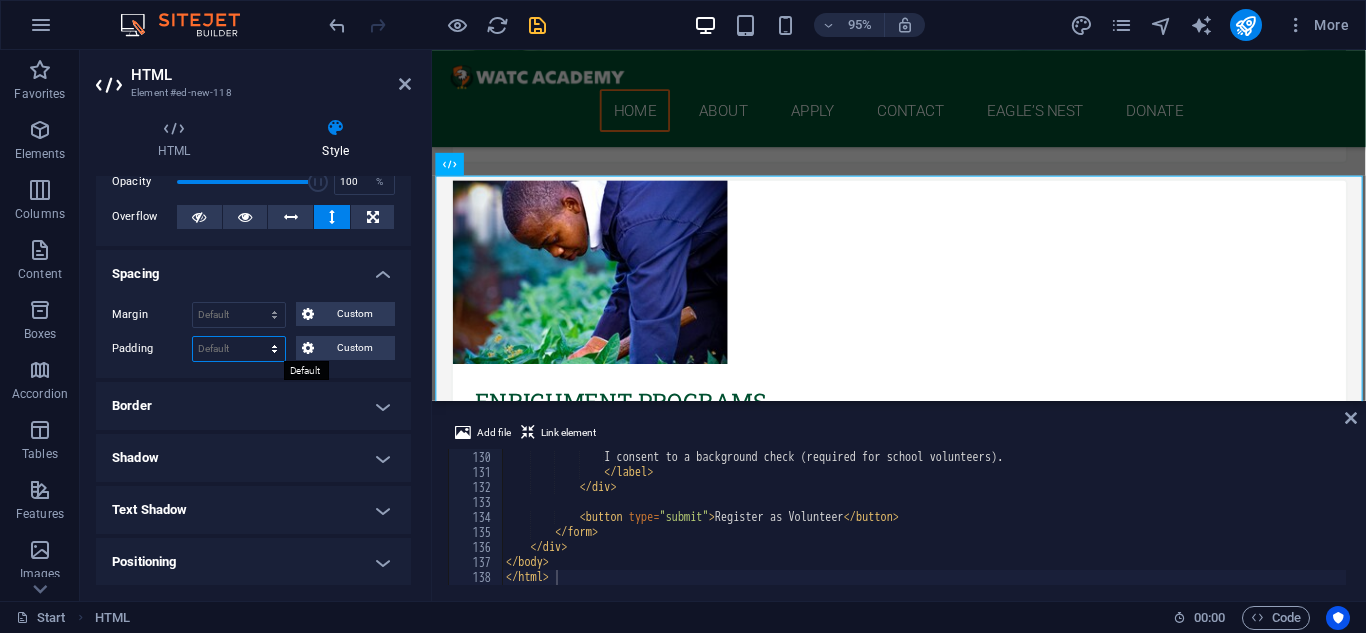 click on "Default px rem % vh vw Custom" at bounding box center [239, 349] 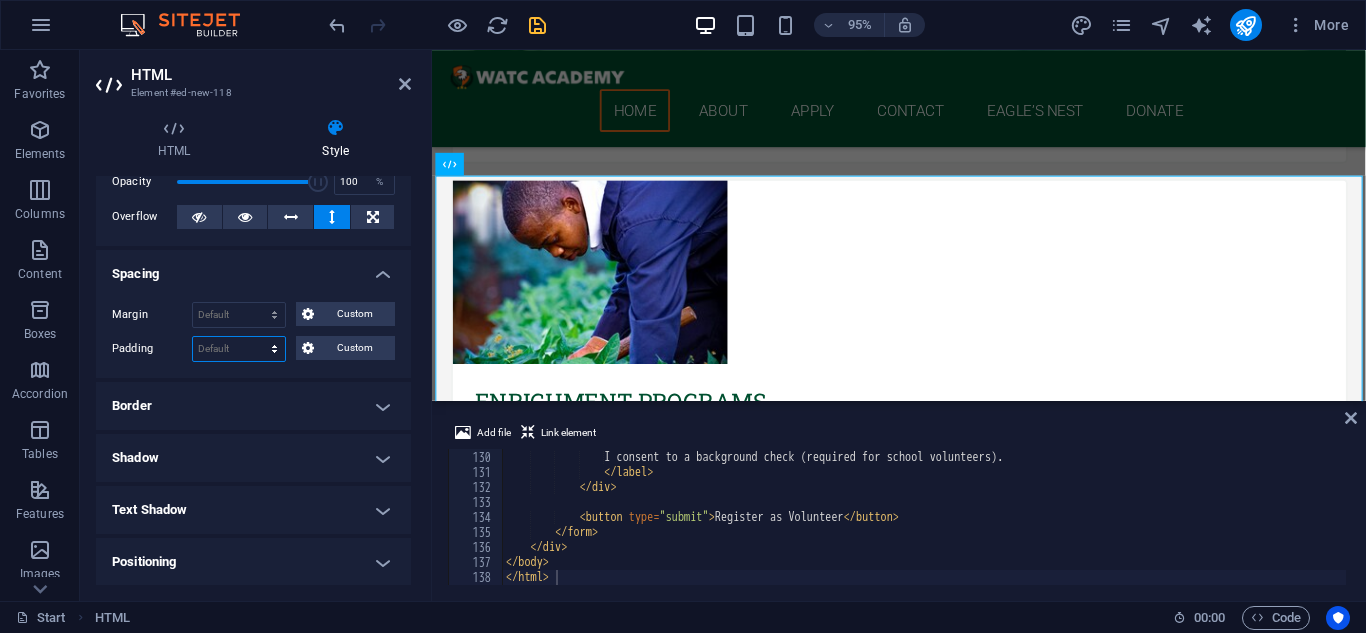 select on "px" 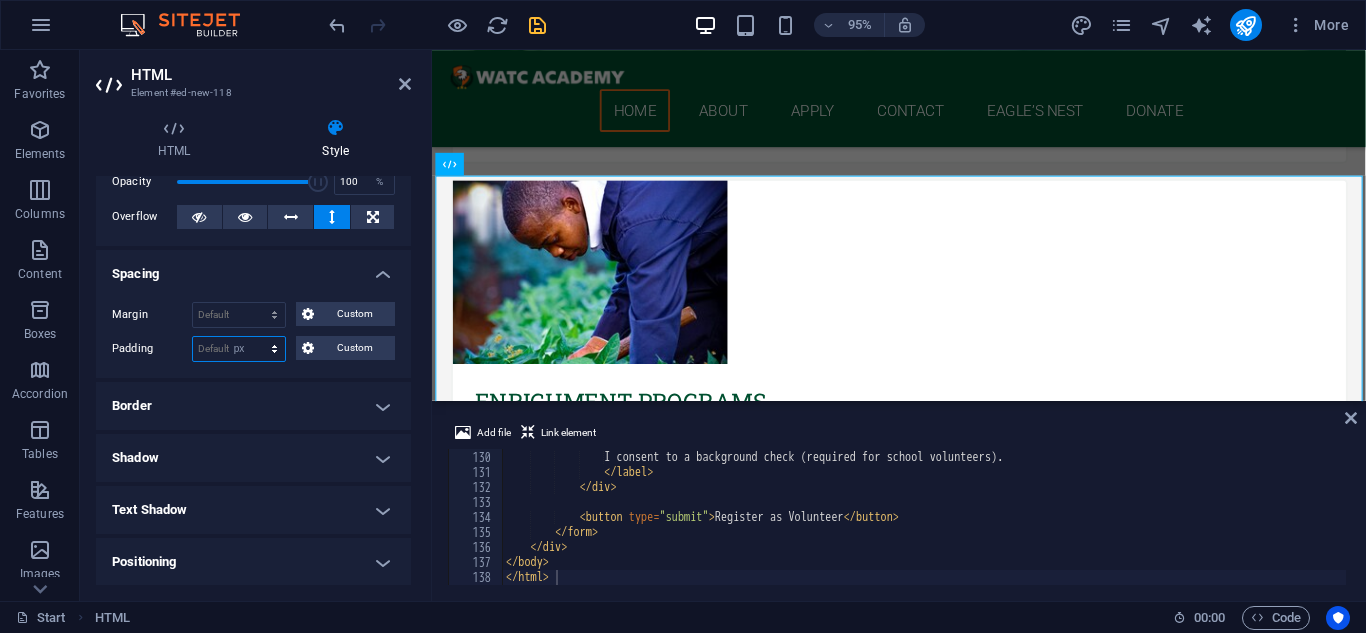 click on "Default px rem % vh vw Custom" at bounding box center [239, 349] 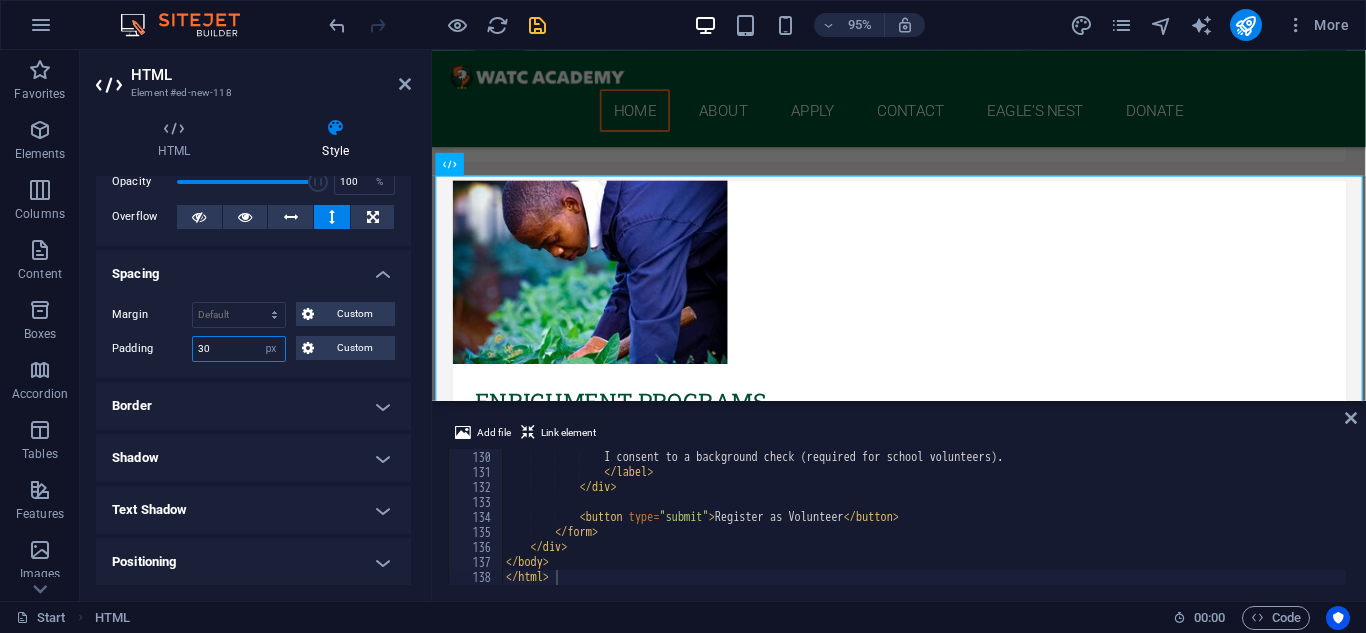 type on "30" 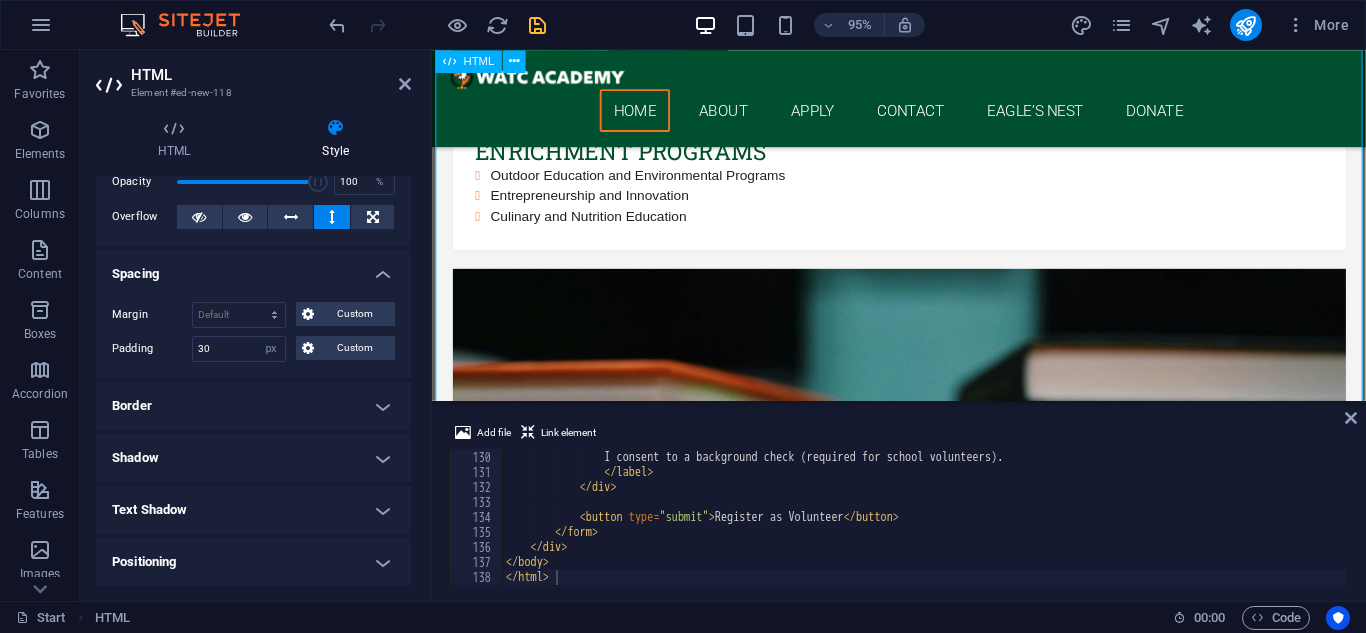 scroll, scrollTop: 2966, scrollLeft: 0, axis: vertical 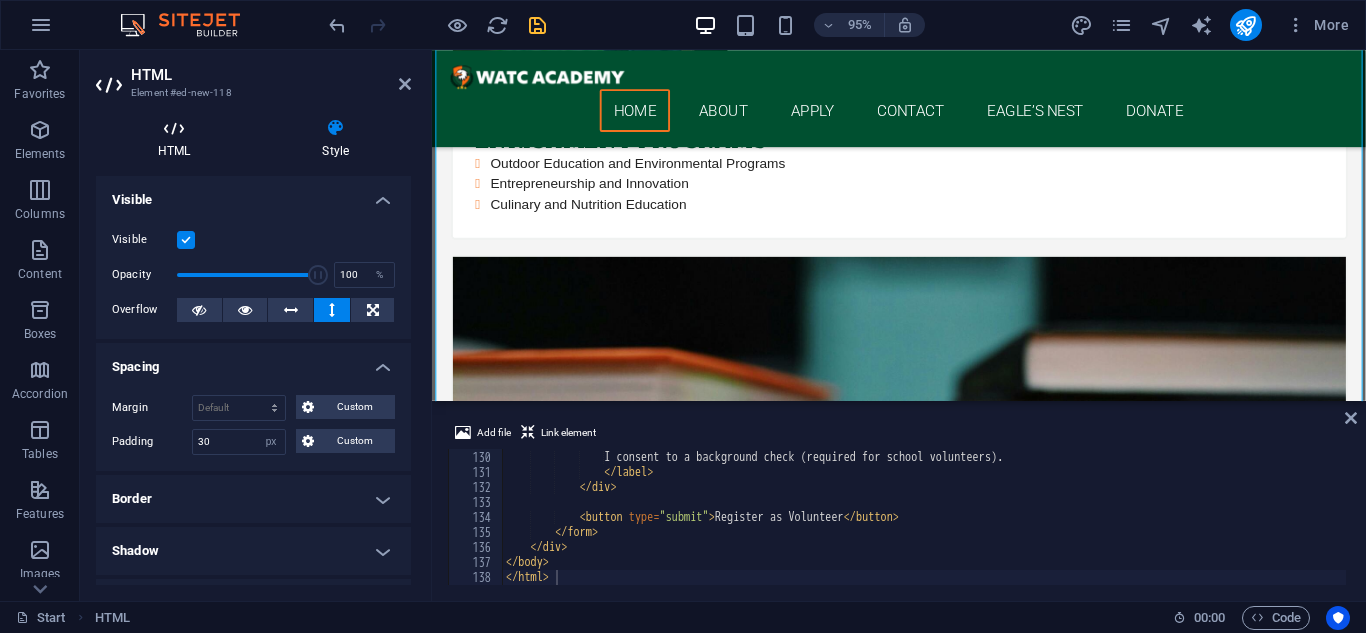 click on "HTML" at bounding box center [178, 139] 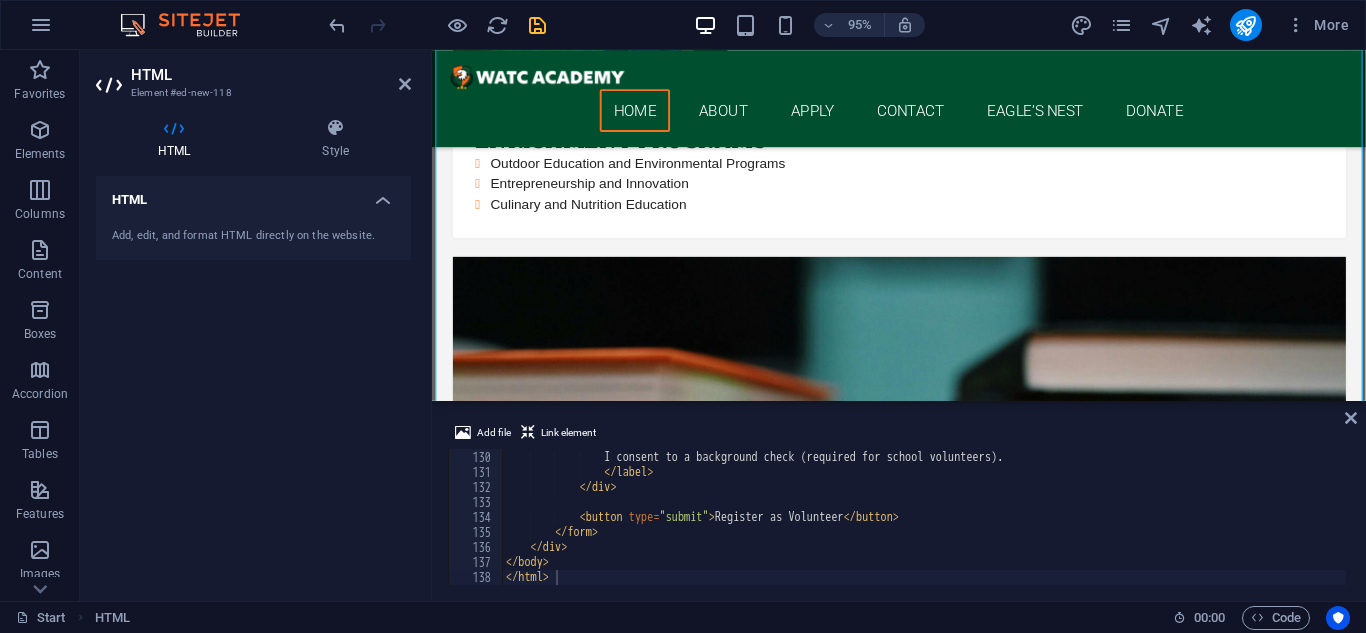 click on "HTML" at bounding box center (253, 194) 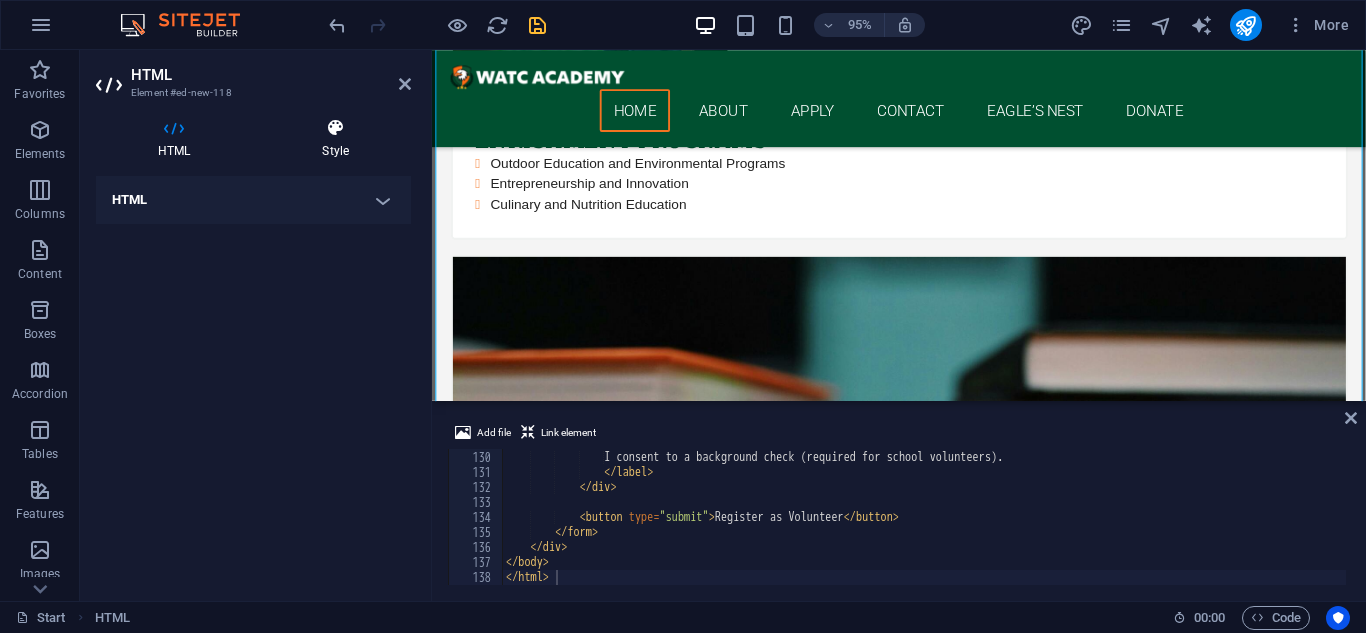 click on "Style" at bounding box center [335, 139] 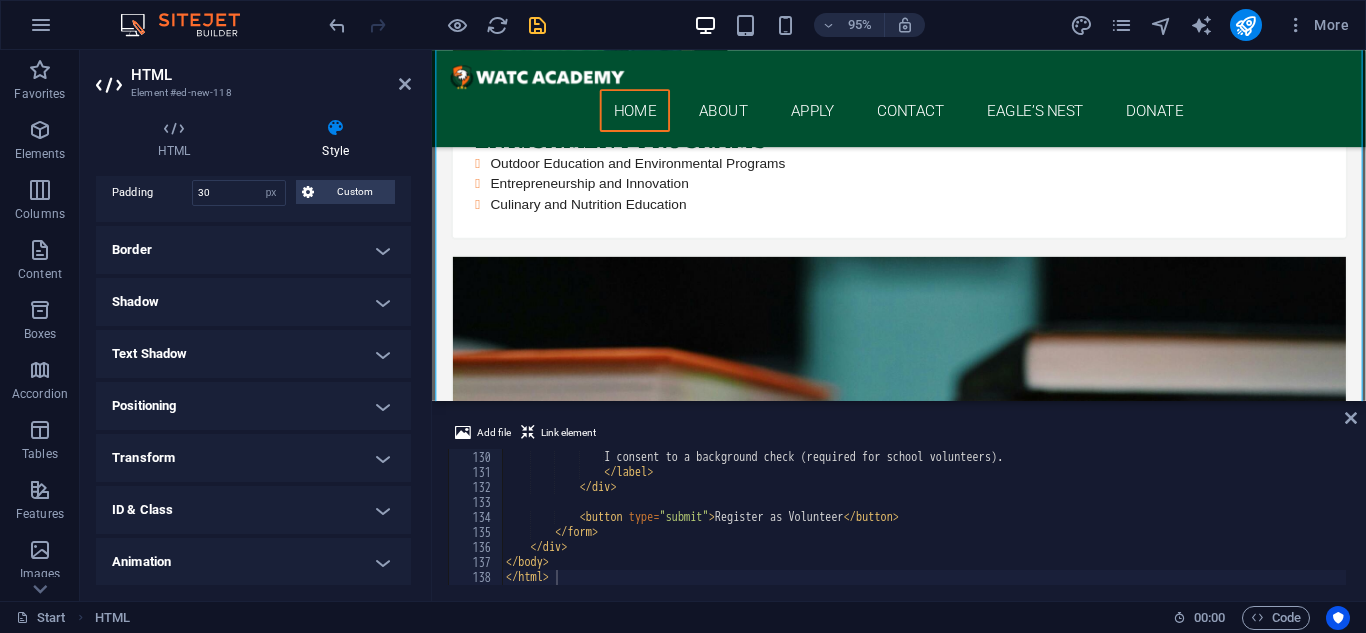 scroll, scrollTop: 251, scrollLeft: 0, axis: vertical 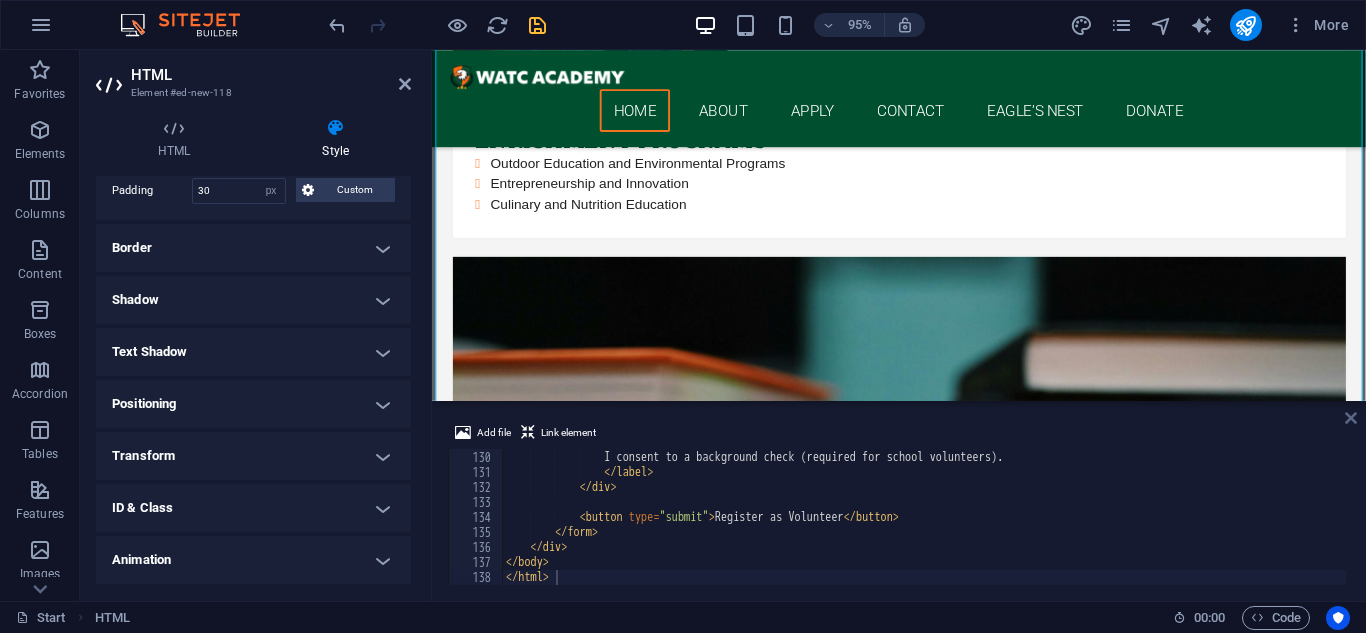 drag, startPoint x: 1267, startPoint y: 372, endPoint x: 1347, endPoint y: 423, distance: 94.873604 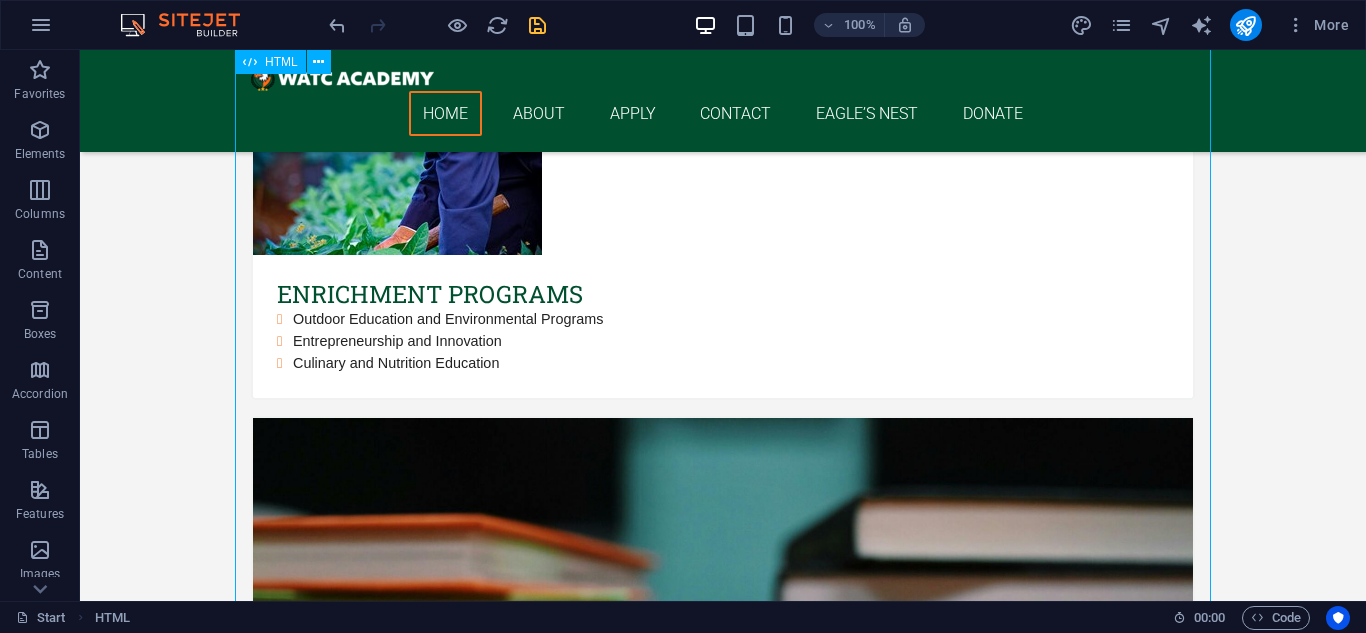 scroll, scrollTop: 3013, scrollLeft: 0, axis: vertical 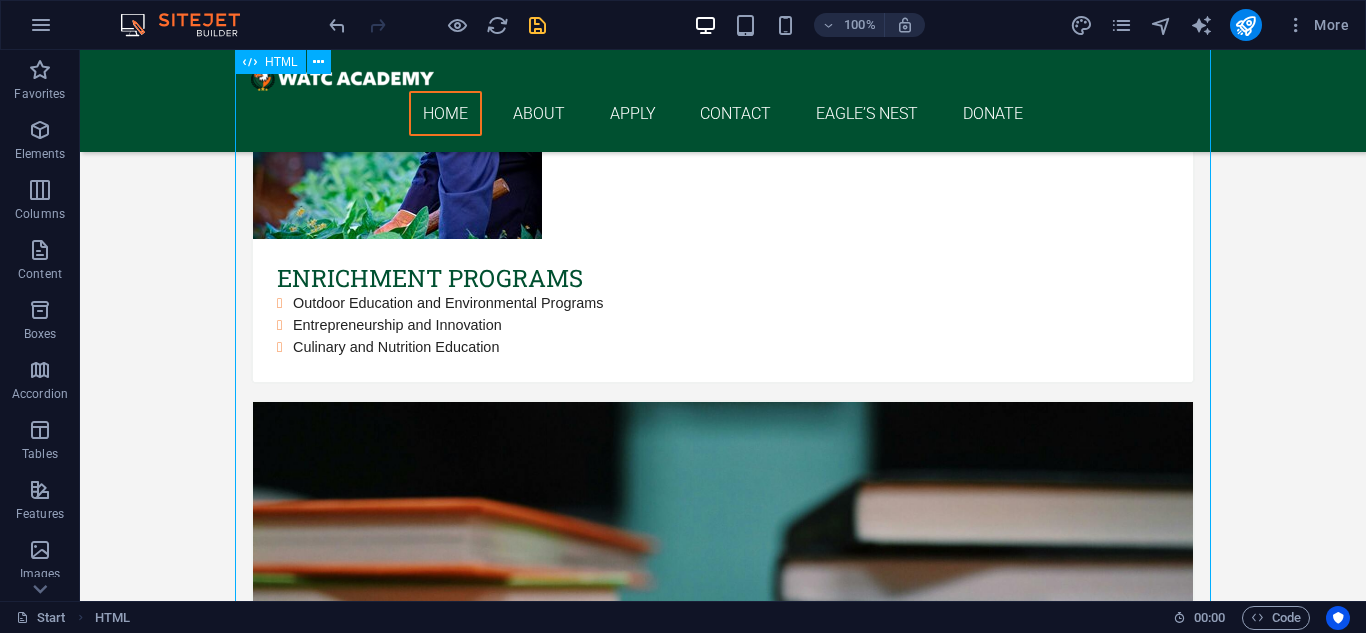 drag, startPoint x: 437, startPoint y: 399, endPoint x: 436, endPoint y: 383, distance: 16.03122 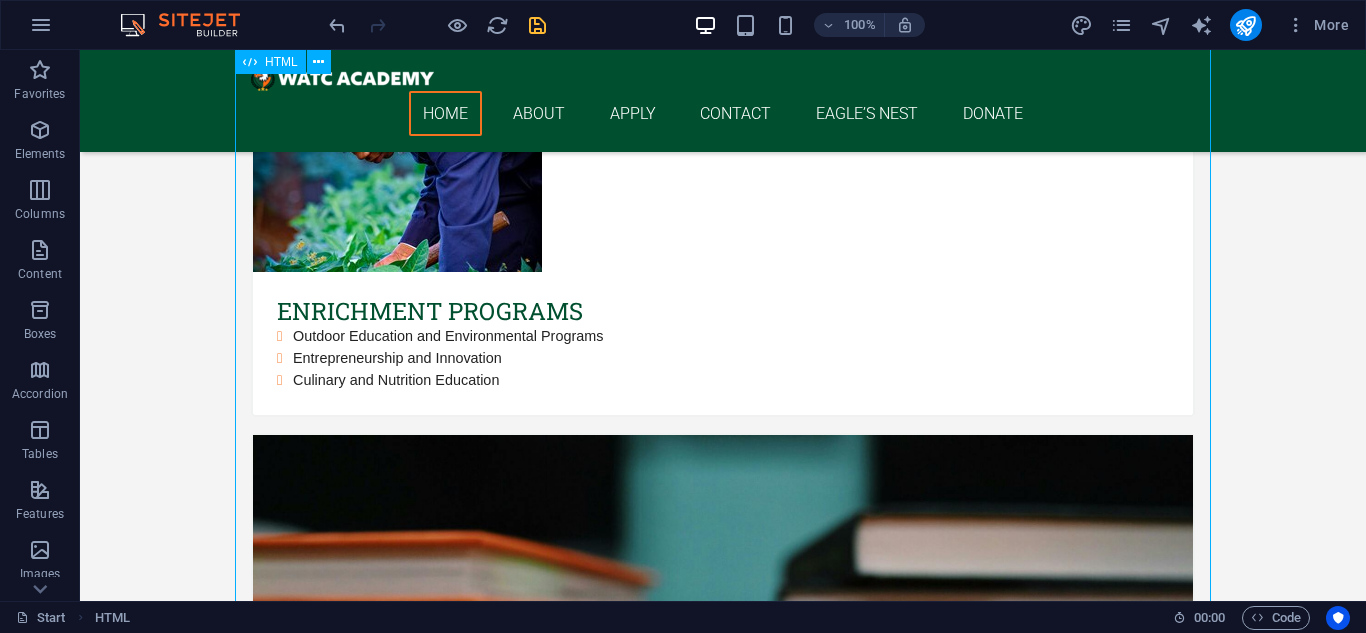 scroll, scrollTop: 2968, scrollLeft: 0, axis: vertical 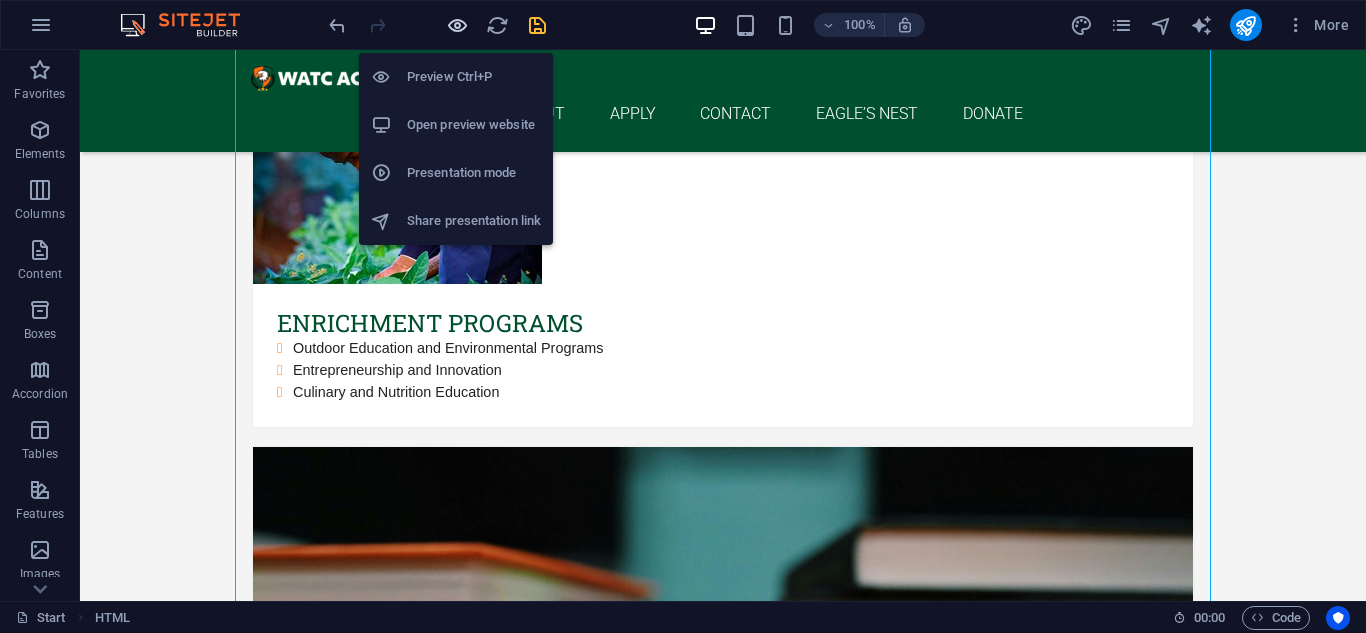 click at bounding box center (457, 25) 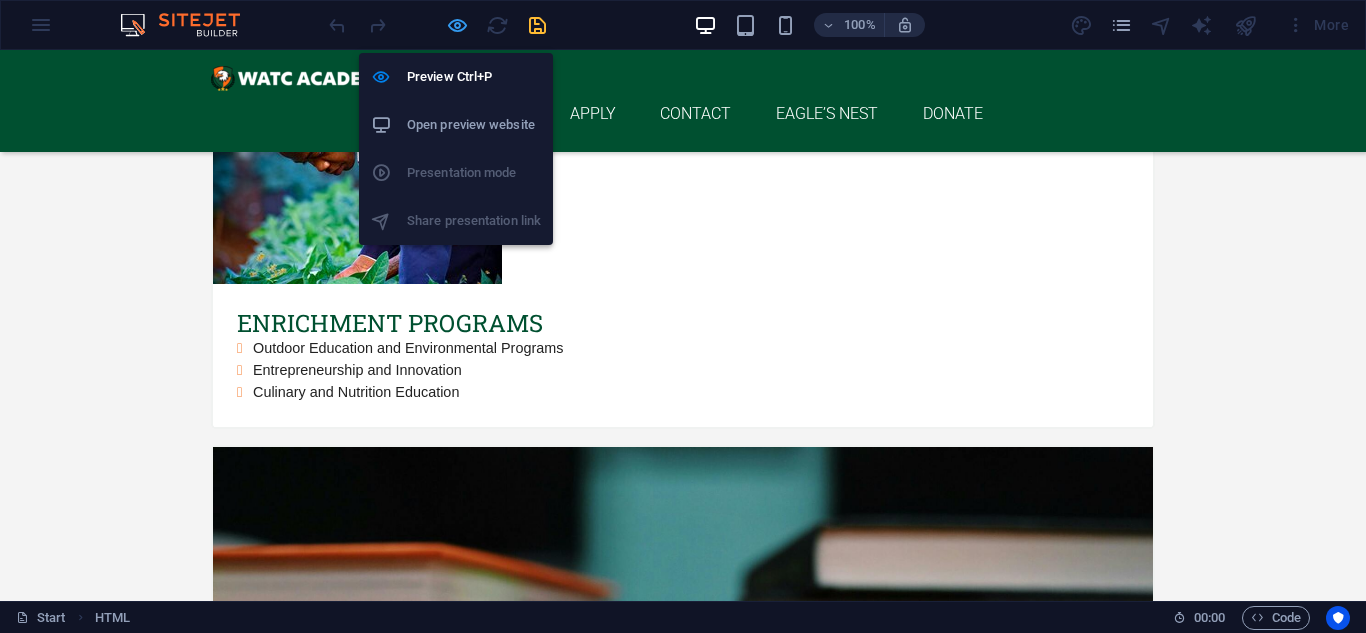 scroll, scrollTop: 2449, scrollLeft: 0, axis: vertical 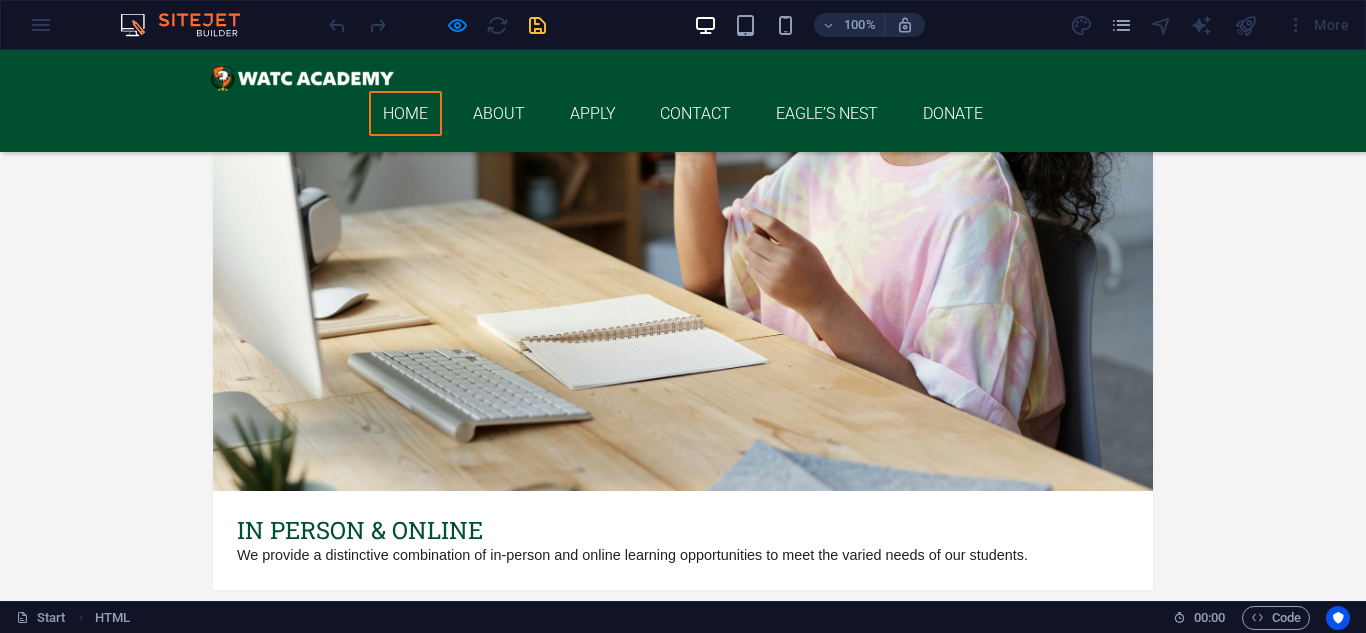 click on "Full Name:" at bounding box center [465, 4178] 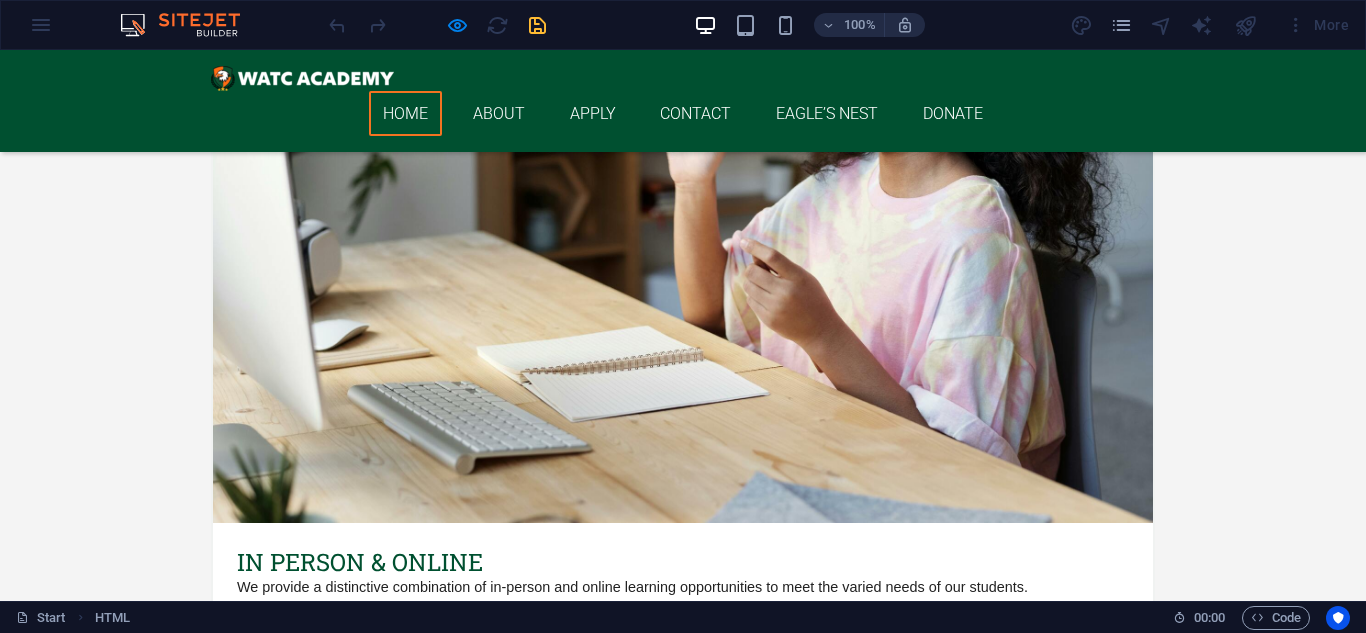 click on "{{ message }}" at bounding box center [475, 4112] 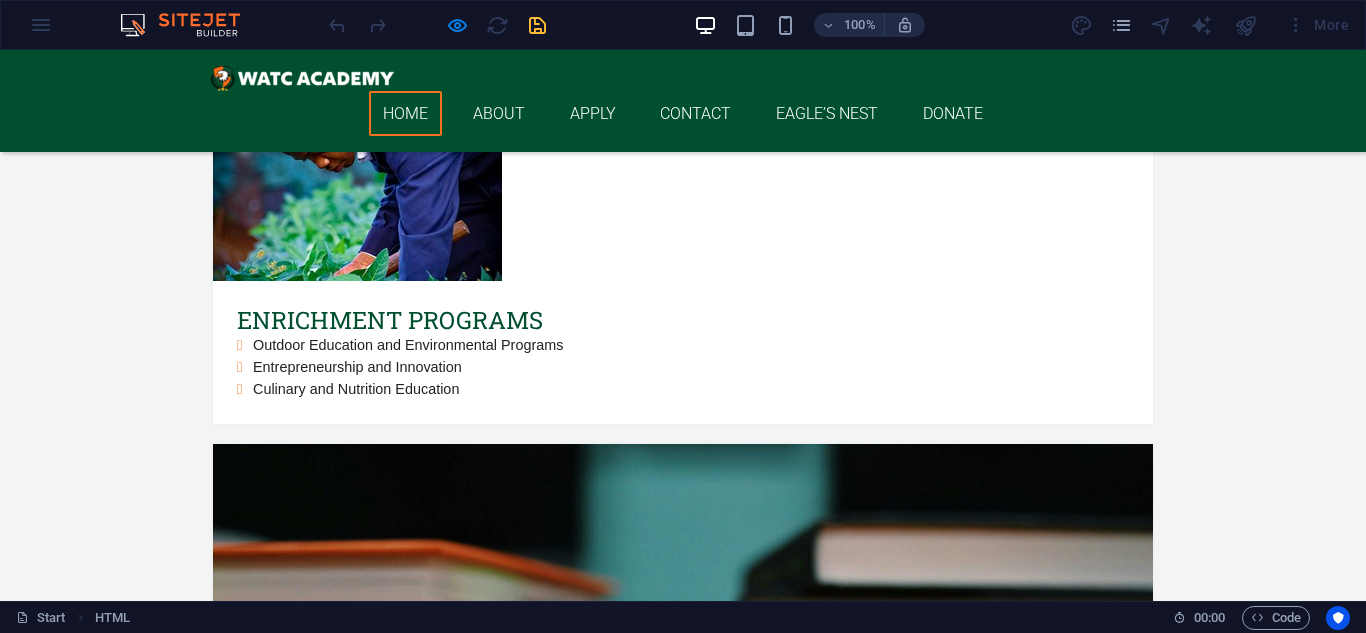 scroll, scrollTop: 2973, scrollLeft: 0, axis: vertical 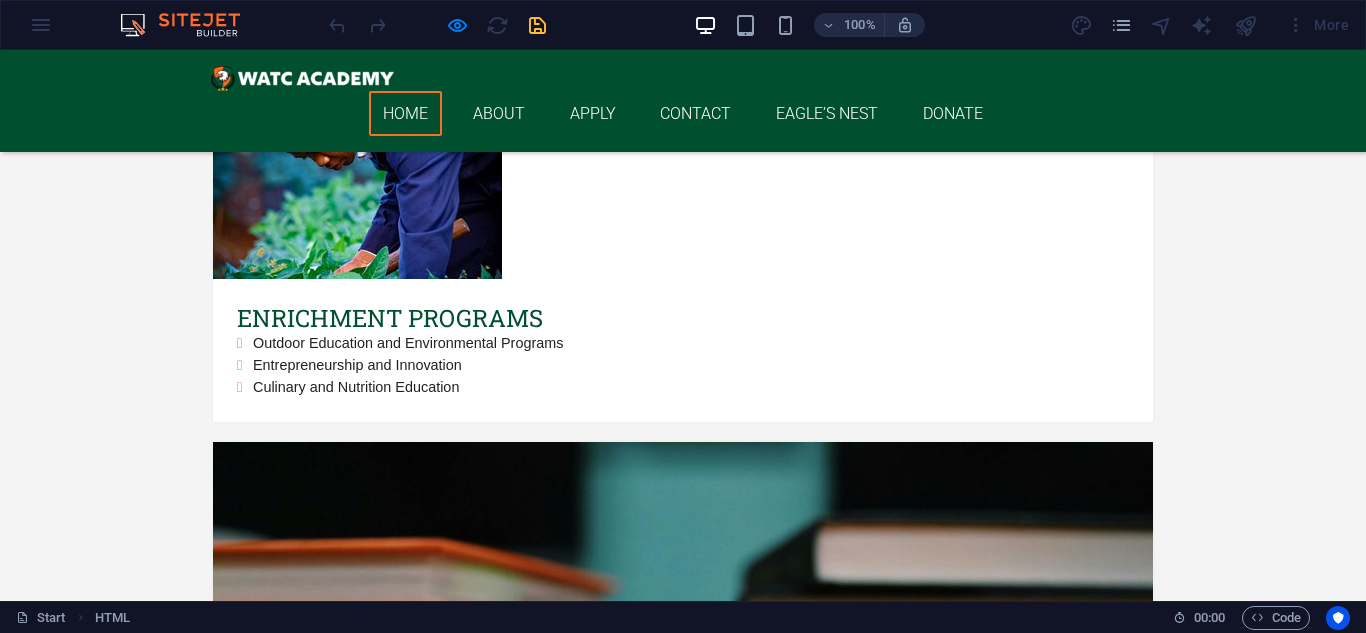 click on "I consent to a background check (required for school volunteers)." at bounding box center [261, 4286] 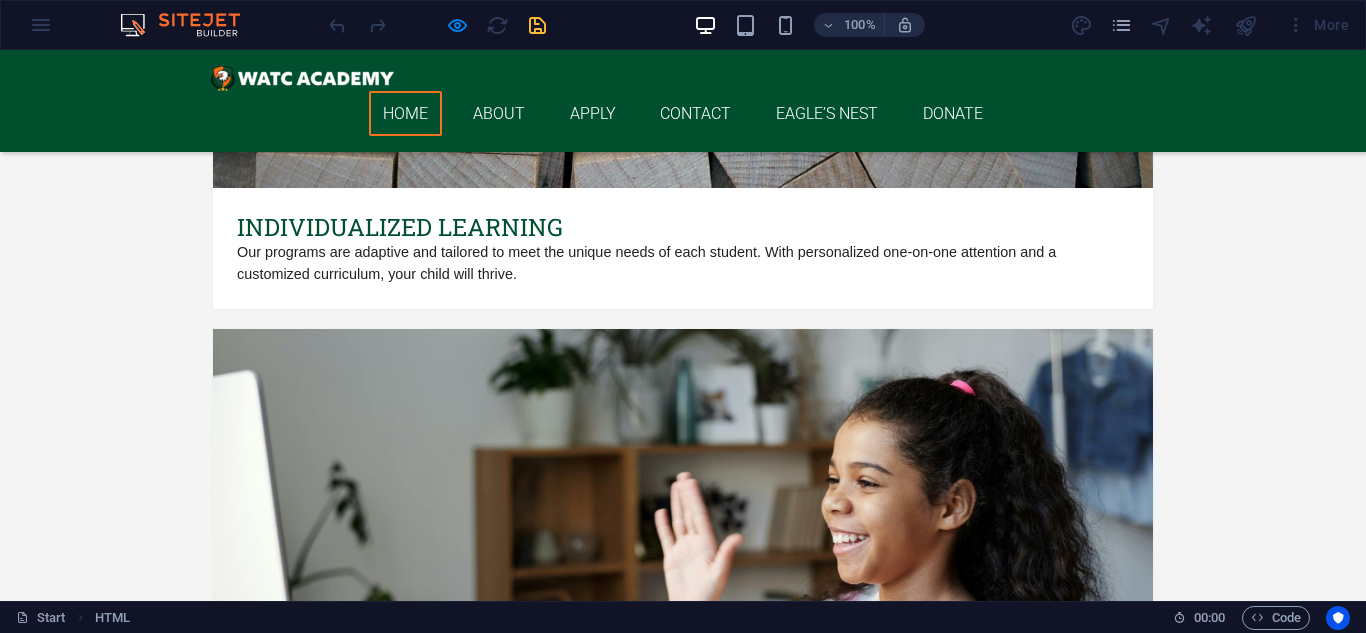 scroll, scrollTop: 1981, scrollLeft: 0, axis: vertical 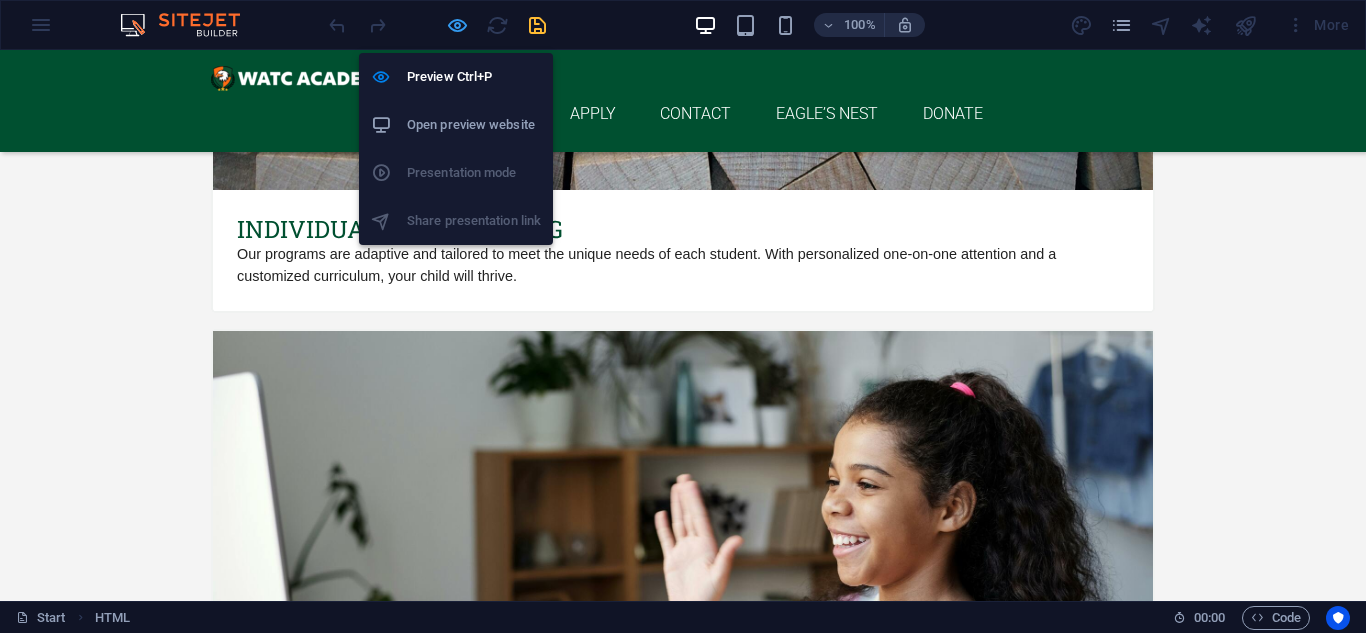 click at bounding box center (457, 25) 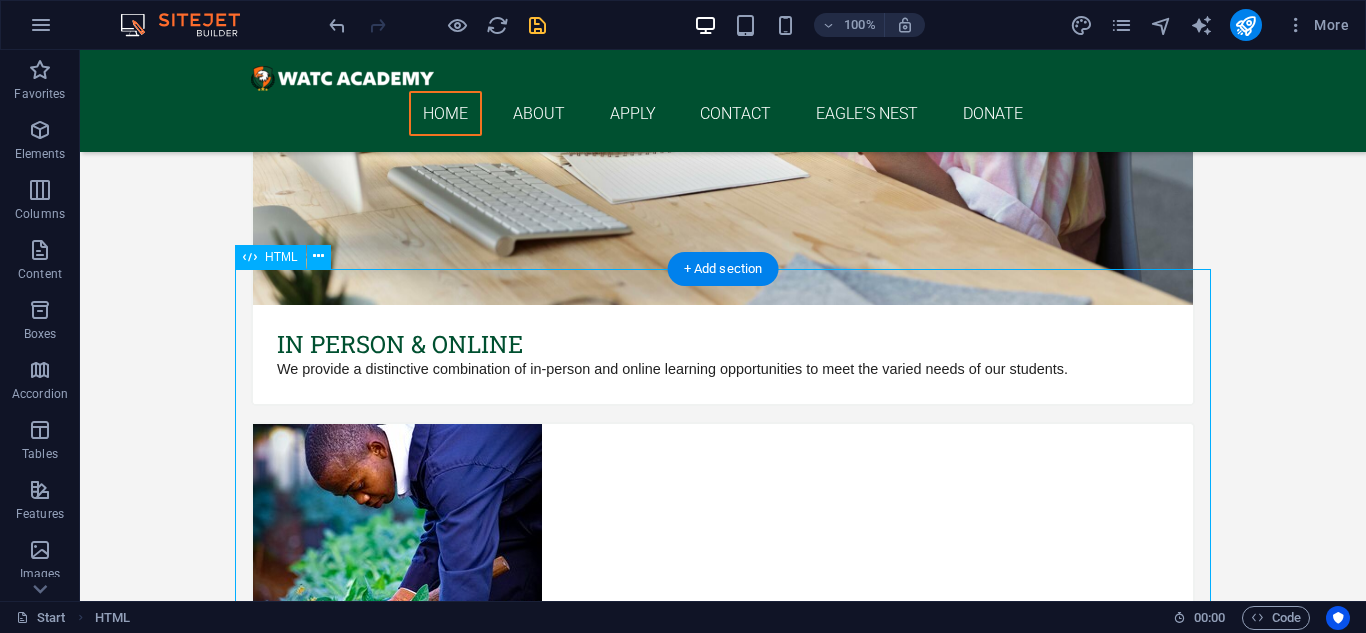 scroll, scrollTop: 2601, scrollLeft: 0, axis: vertical 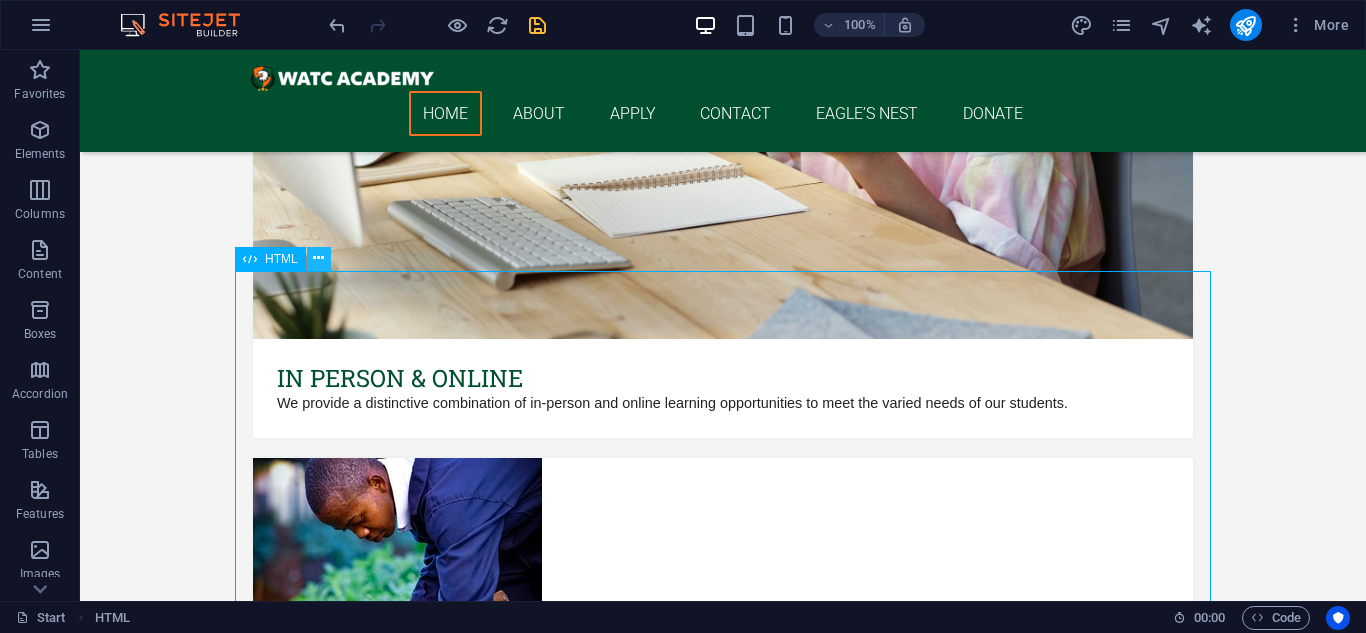 click at bounding box center (318, 258) 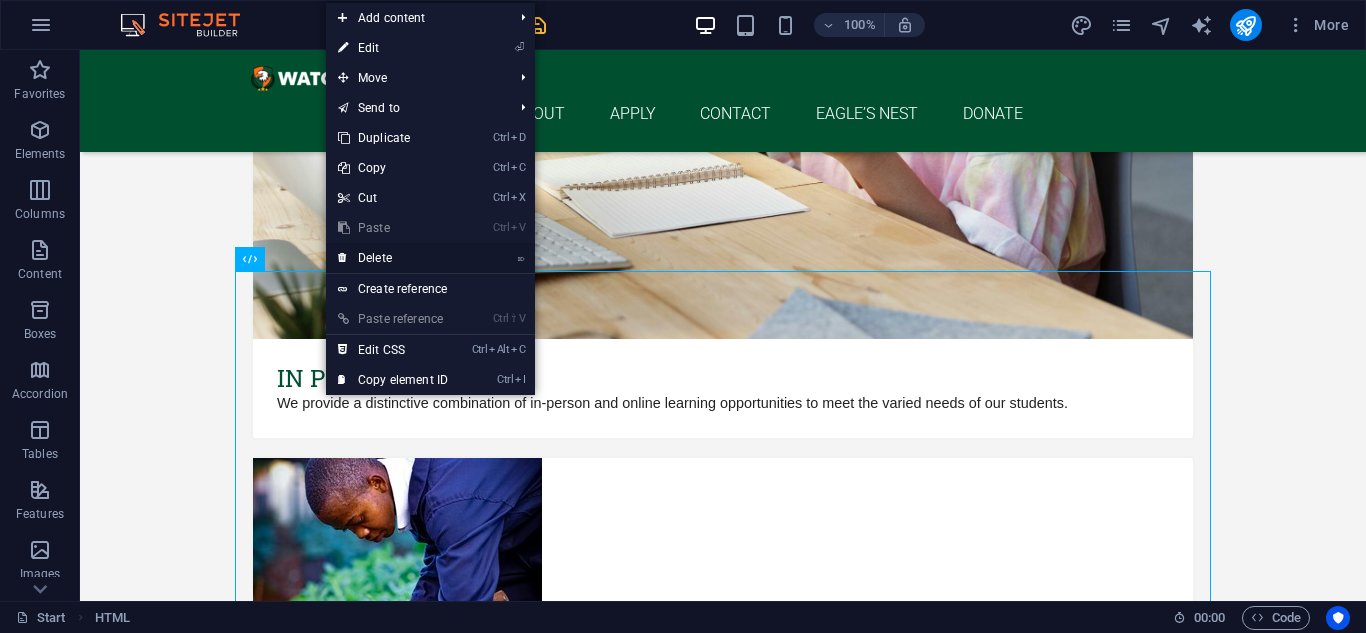 click on "⌦  Delete" at bounding box center (393, 258) 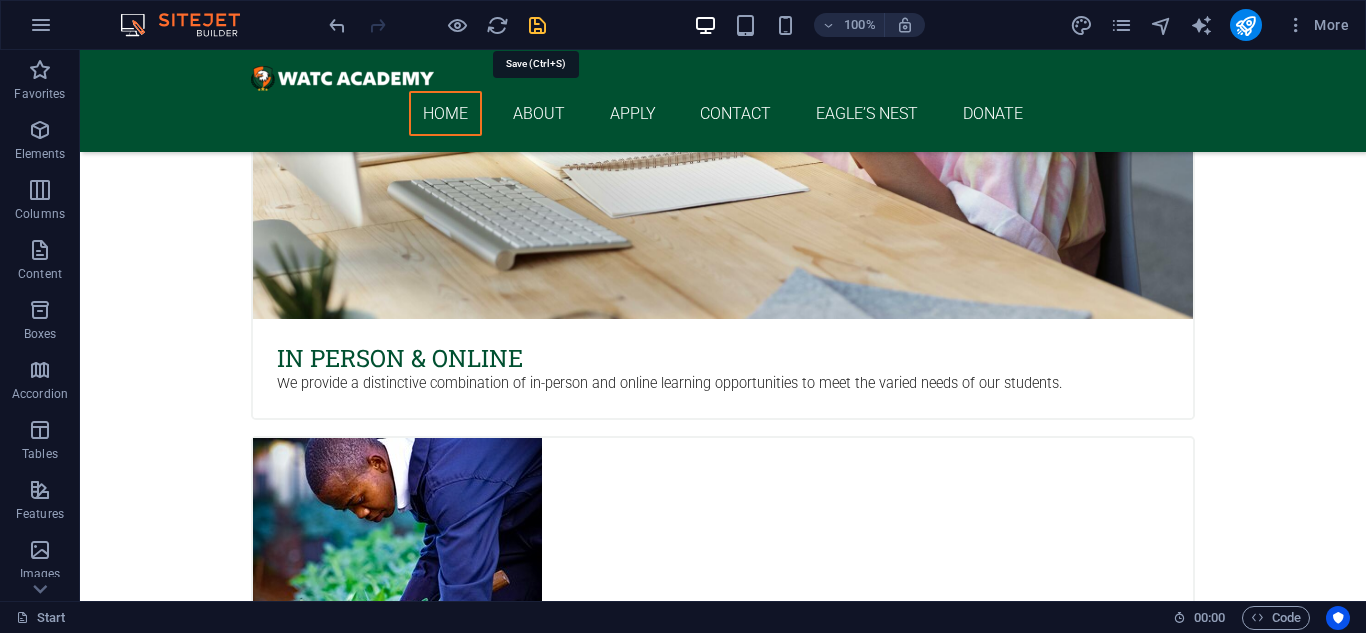 click at bounding box center (537, 25) 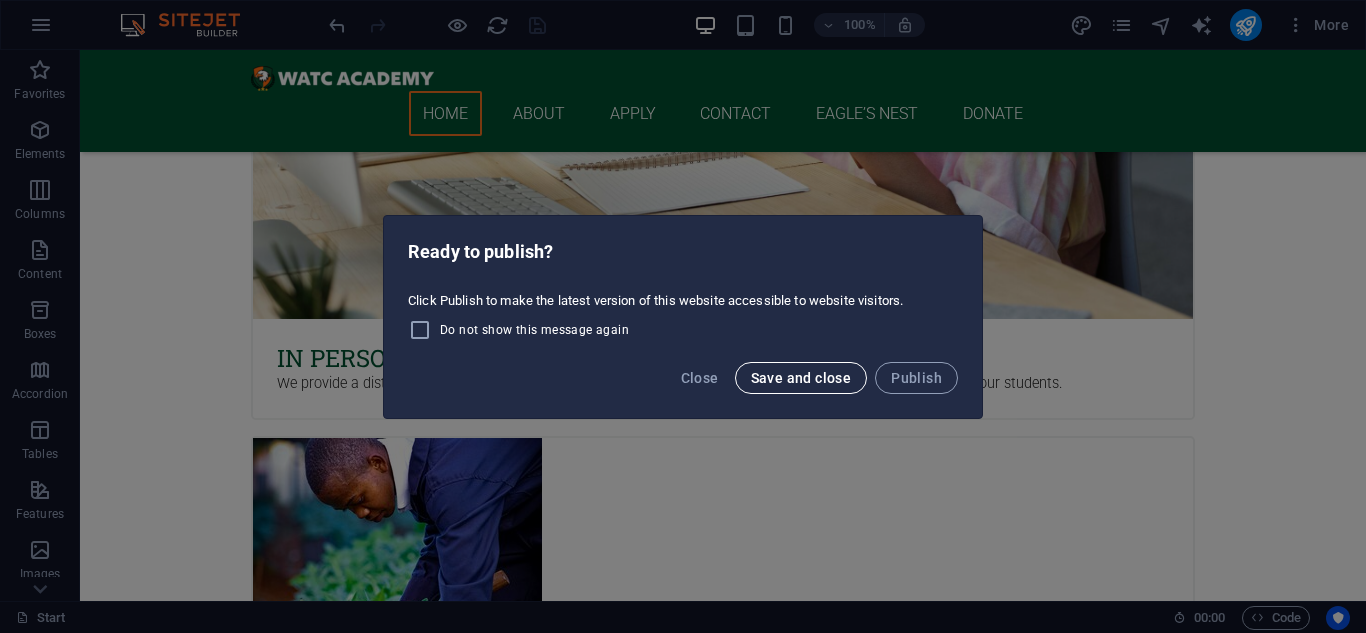 click on "Save and close" at bounding box center (801, 378) 